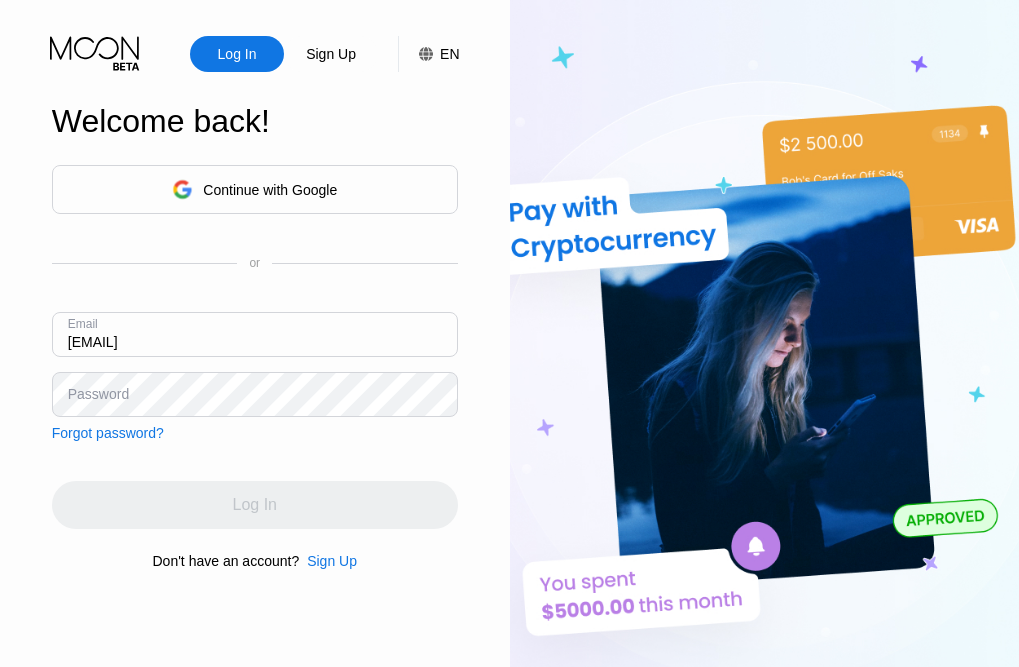 scroll, scrollTop: 0, scrollLeft: 0, axis: both 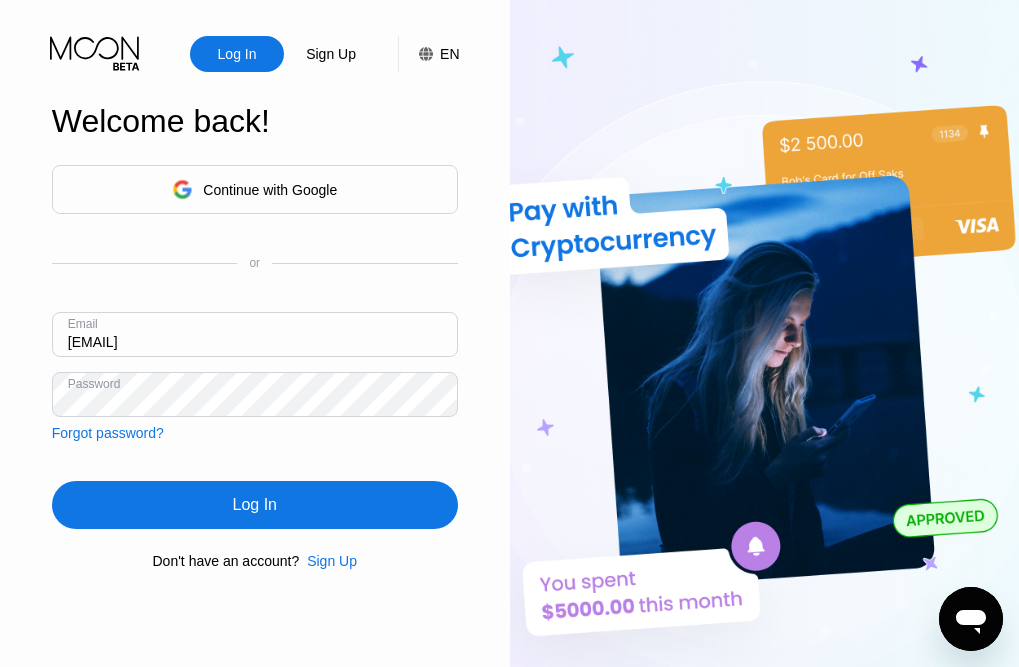 click on "Log In" at bounding box center (255, 505) 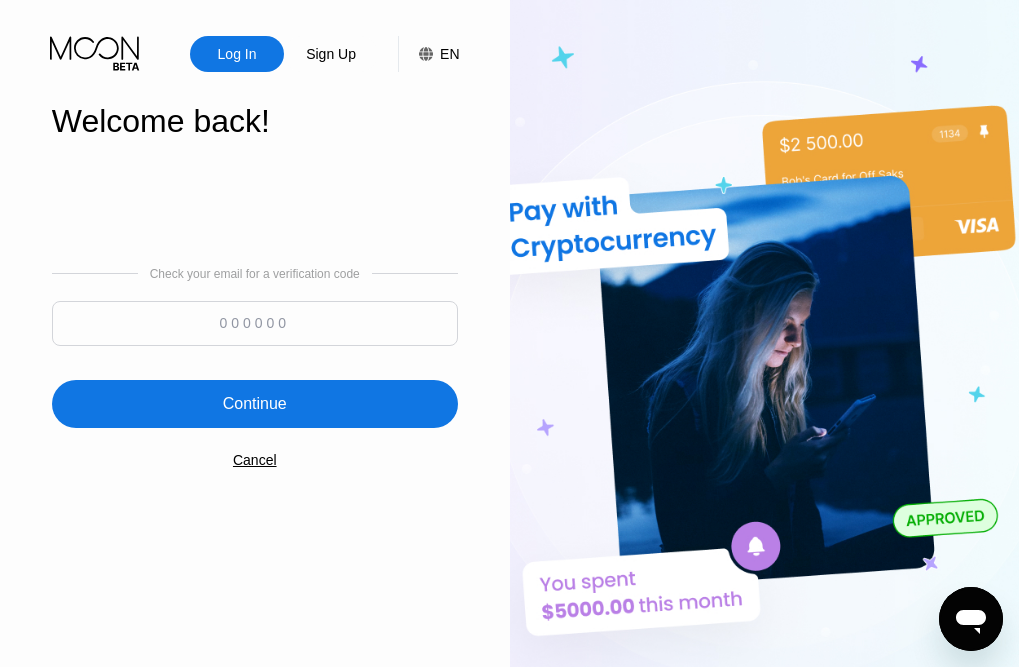 click at bounding box center [255, 323] 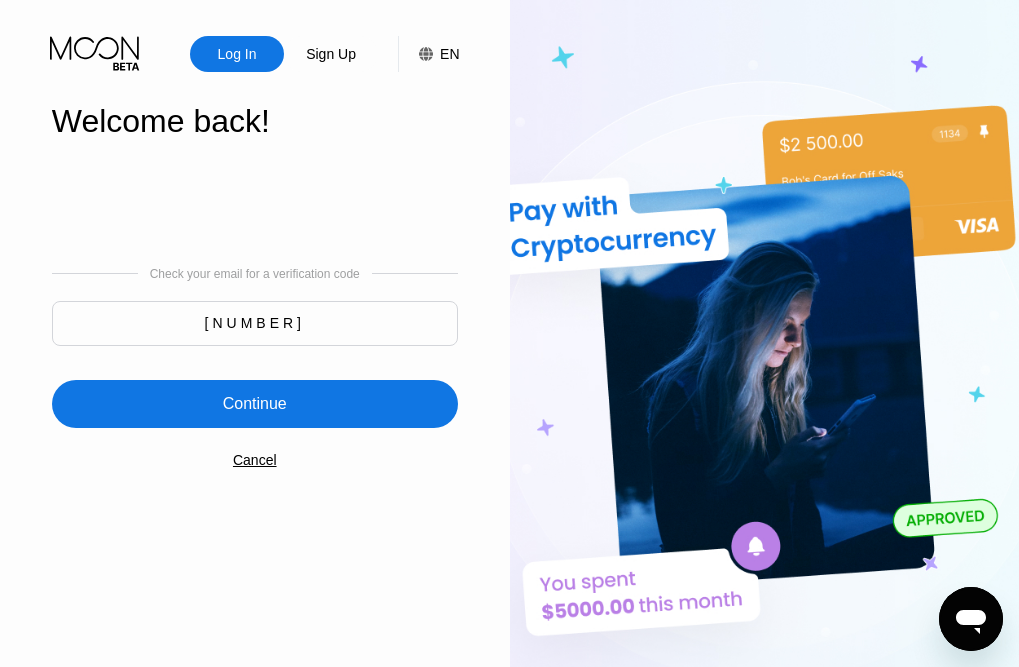 type on "298025" 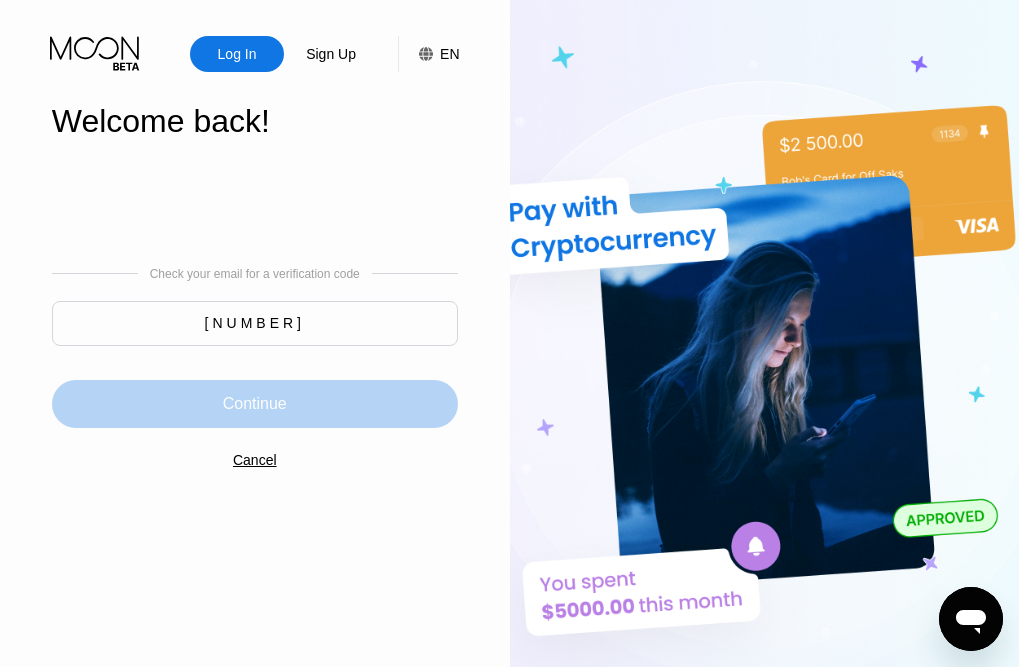click on "Continue" at bounding box center (255, 404) 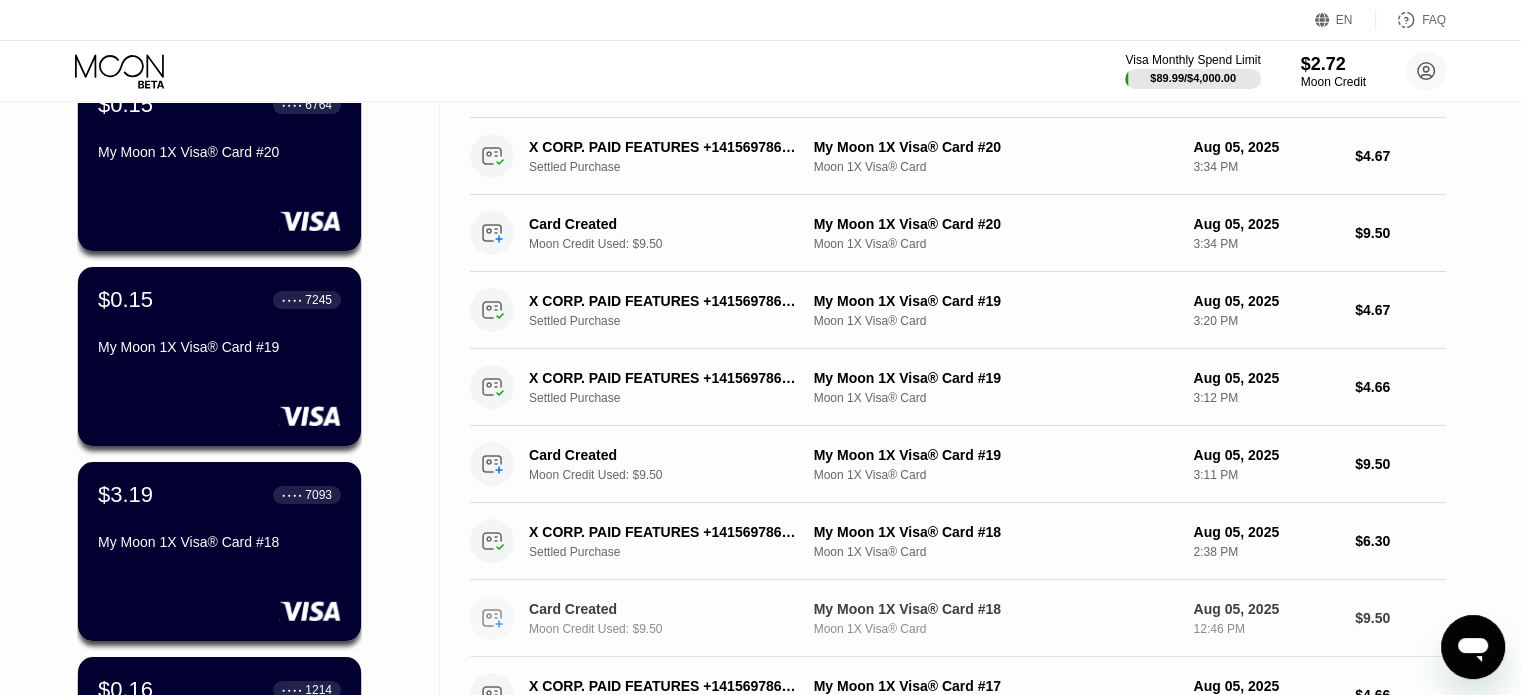 scroll, scrollTop: 0, scrollLeft: 0, axis: both 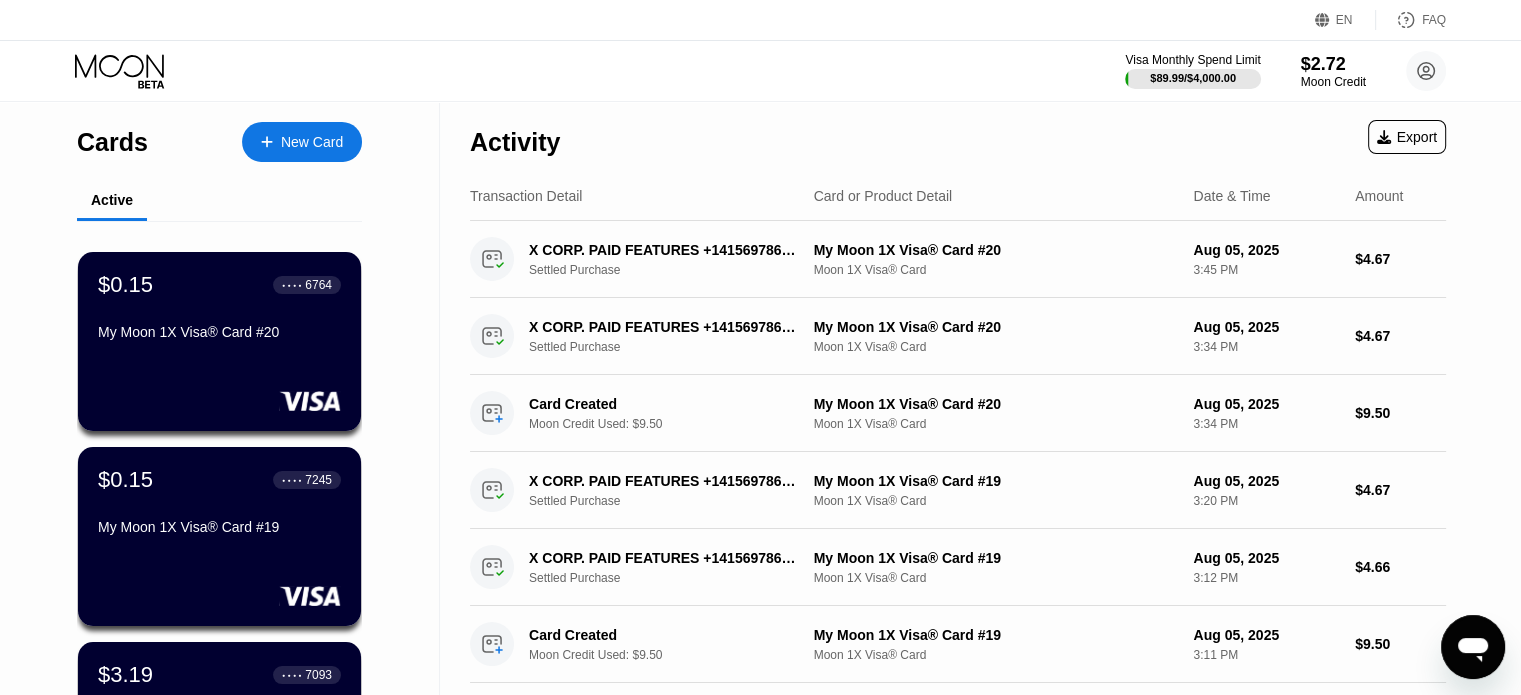 click on "Visa Monthly Spend Limit $89.99 / $4,000.00 $2.72 Moon Credit jeffreymason1910@oonmail.com  Home Settings Support Careers About Us Log out Privacy policy Terms" at bounding box center (760, 71) 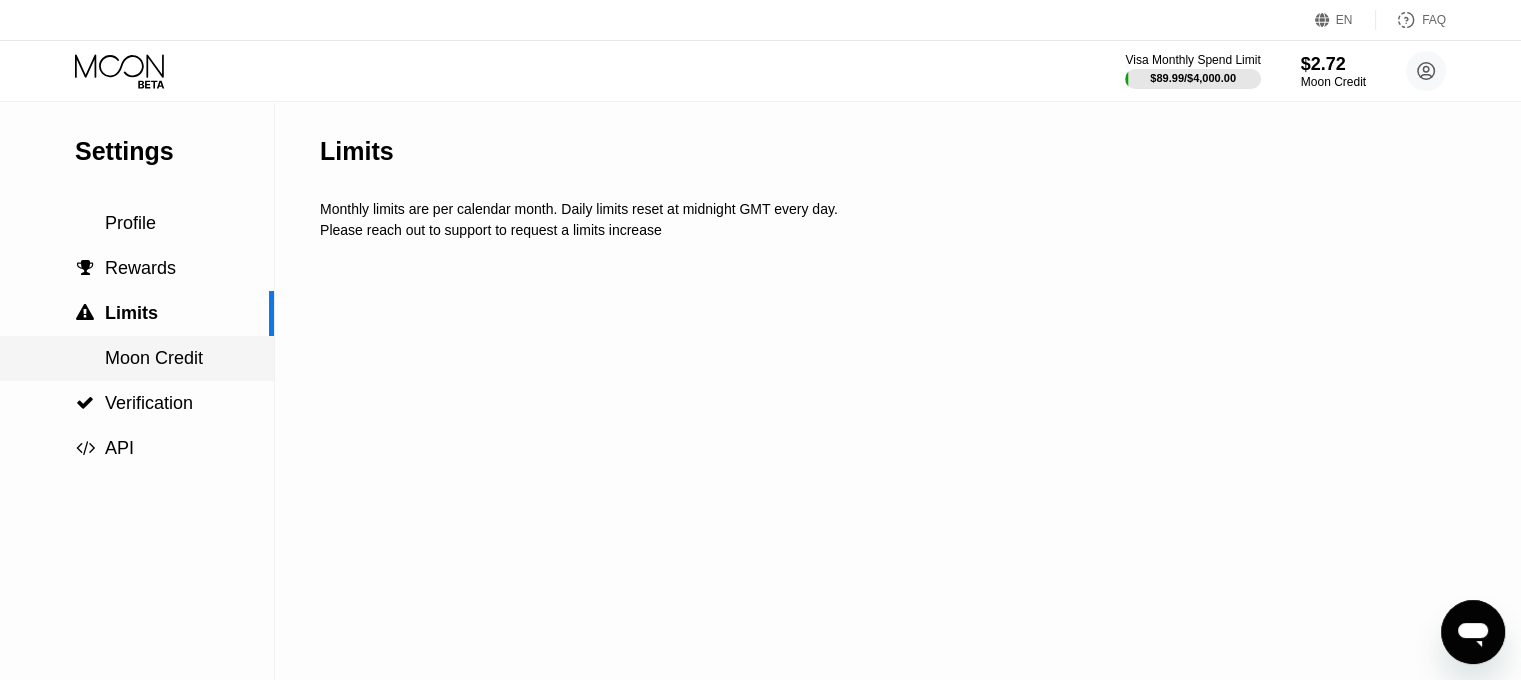 click on "Moon Credit" at bounding box center (137, 358) 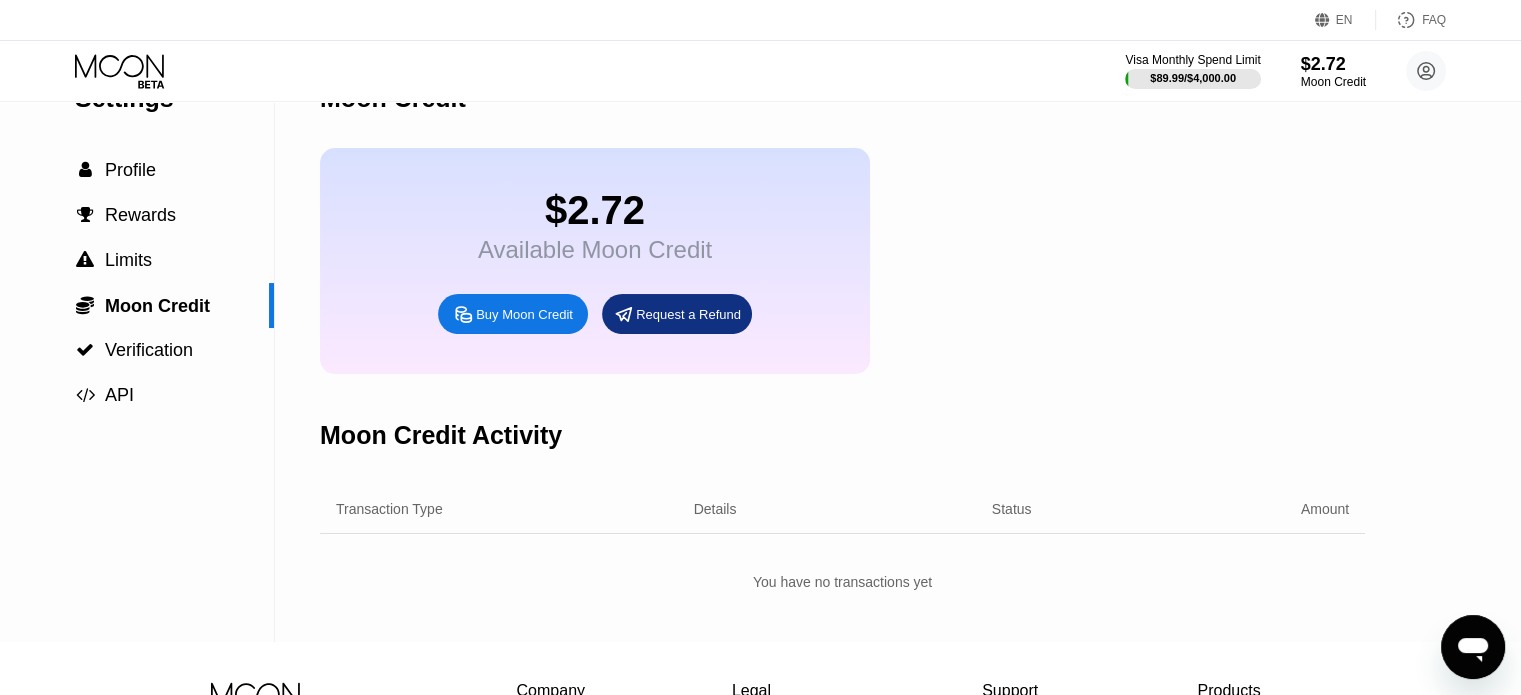 scroll, scrollTop: 100, scrollLeft: 0, axis: vertical 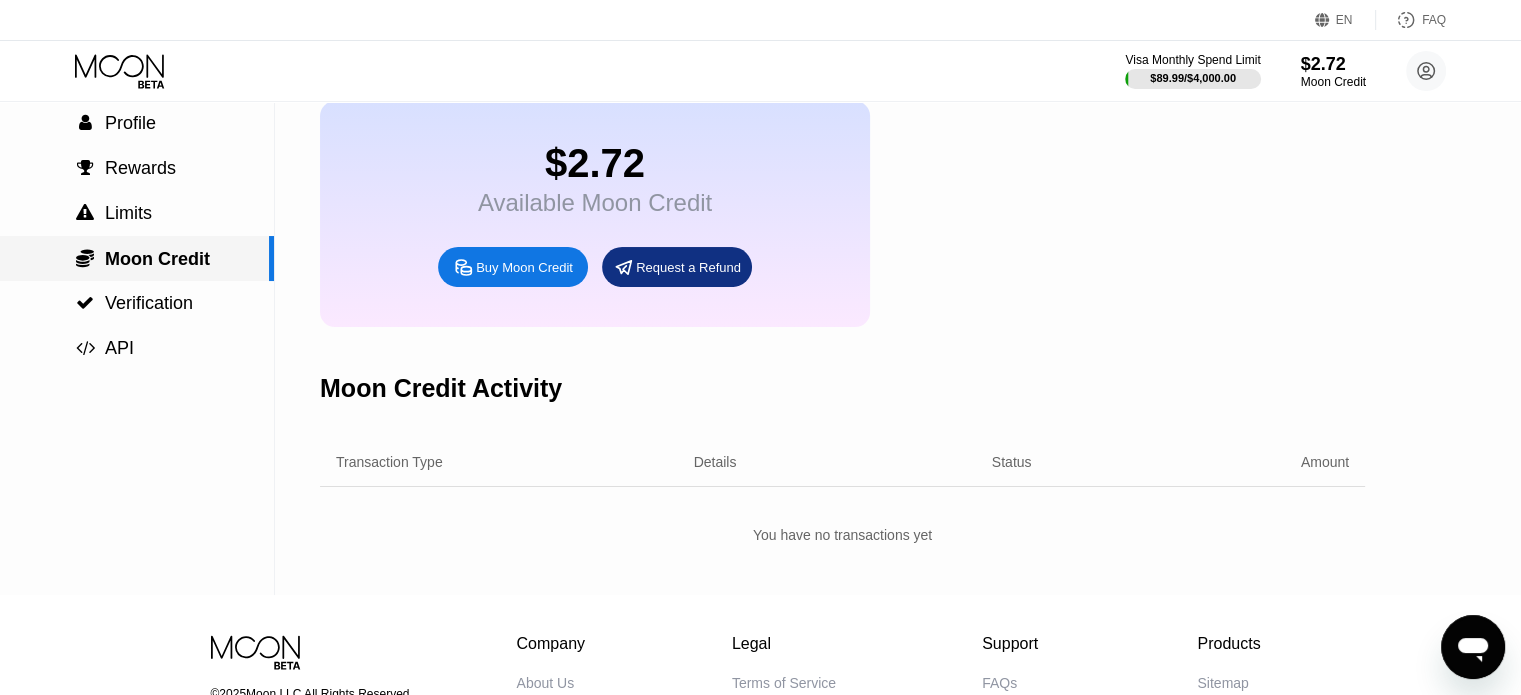 click on " Limits" at bounding box center (137, 213) 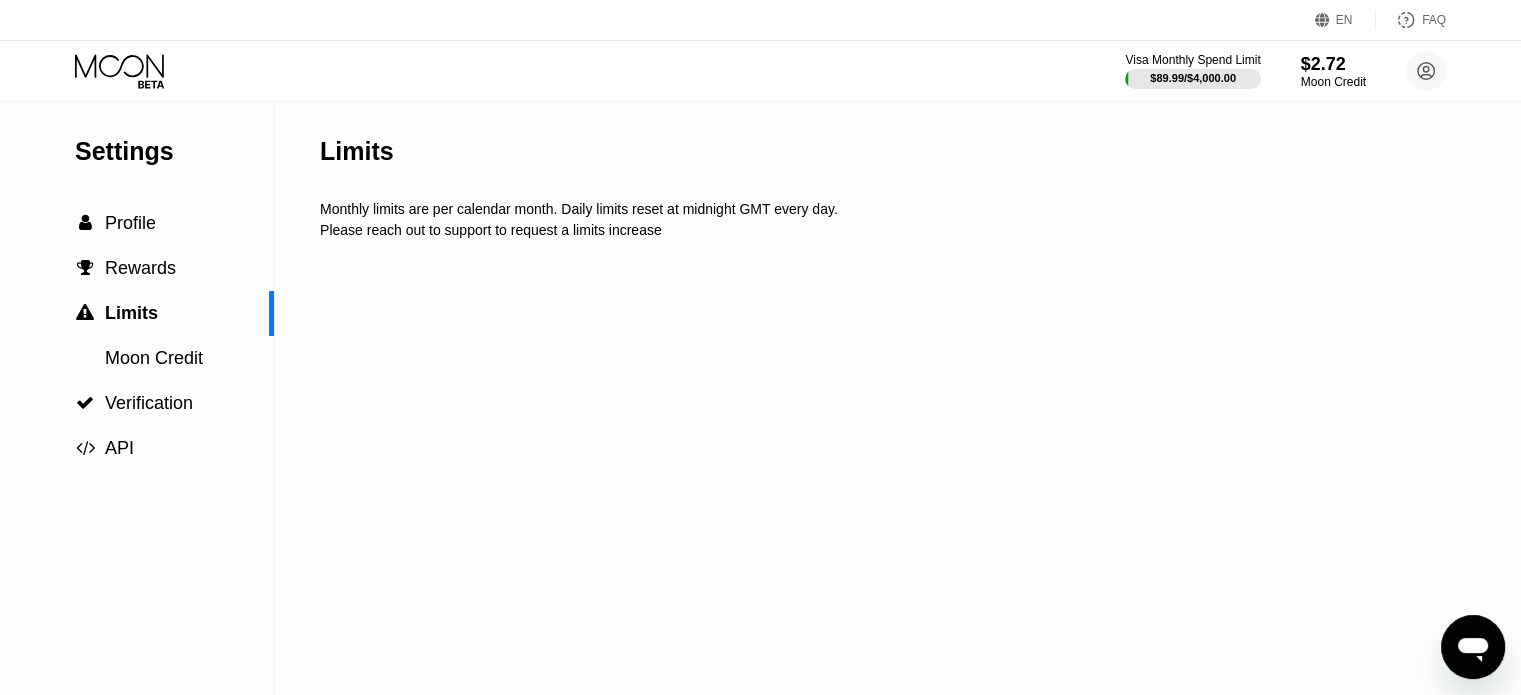 scroll, scrollTop: 0, scrollLeft: 0, axis: both 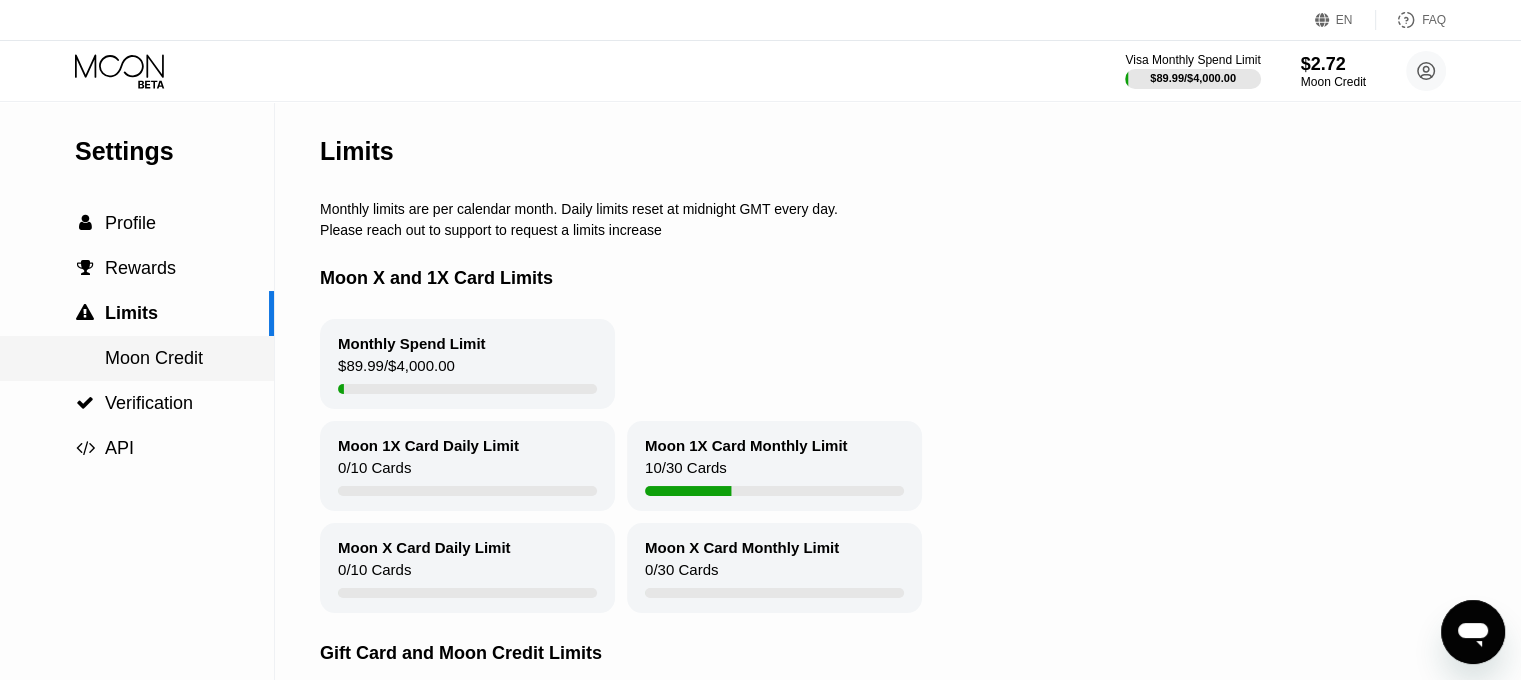 click on "Moon Credit" at bounding box center (137, 358) 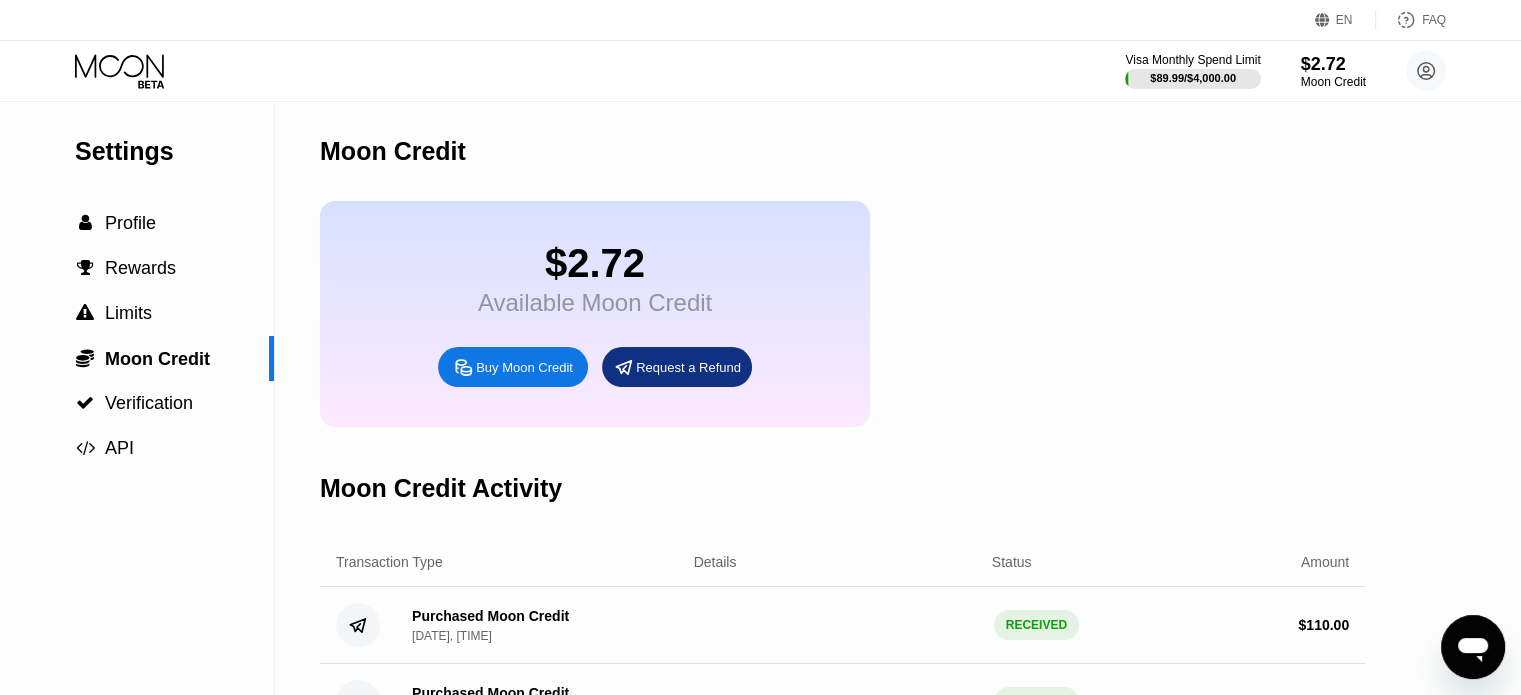 click 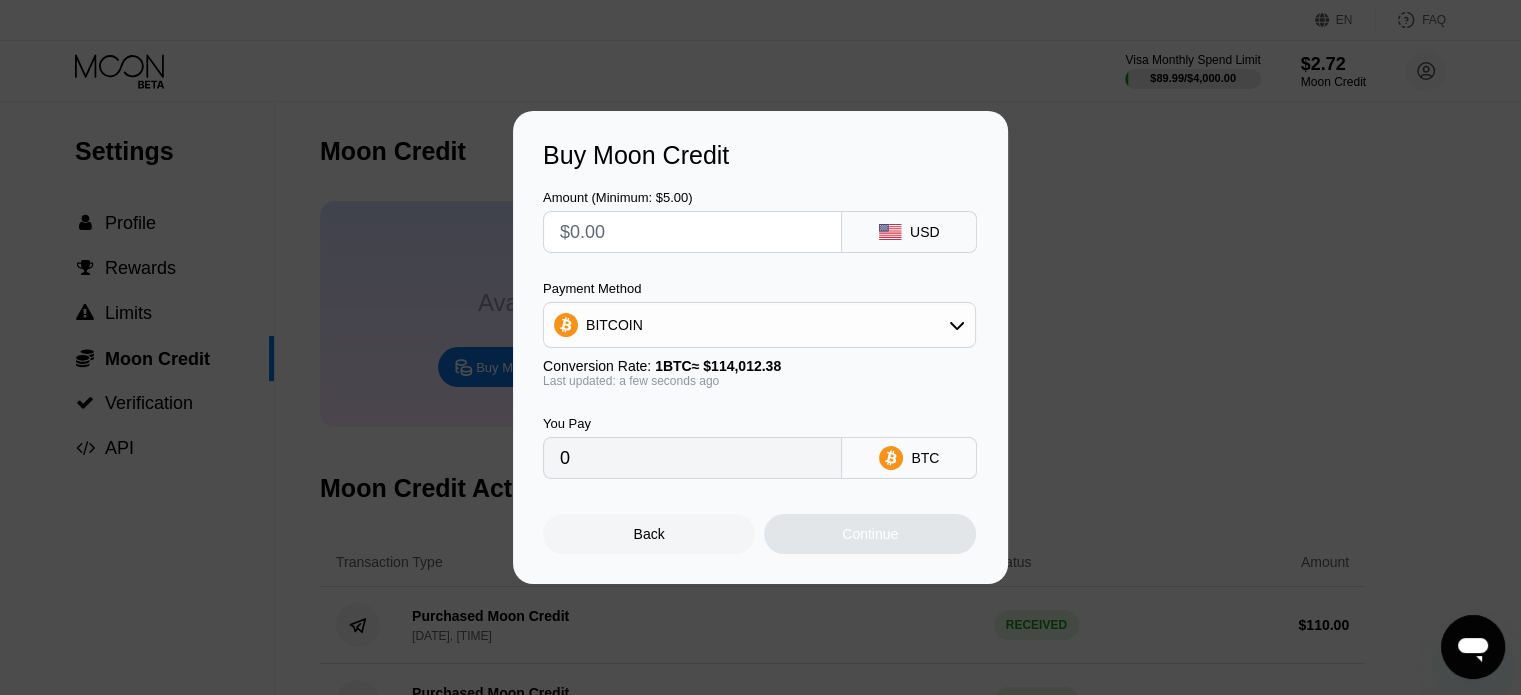 click at bounding box center [692, 232] 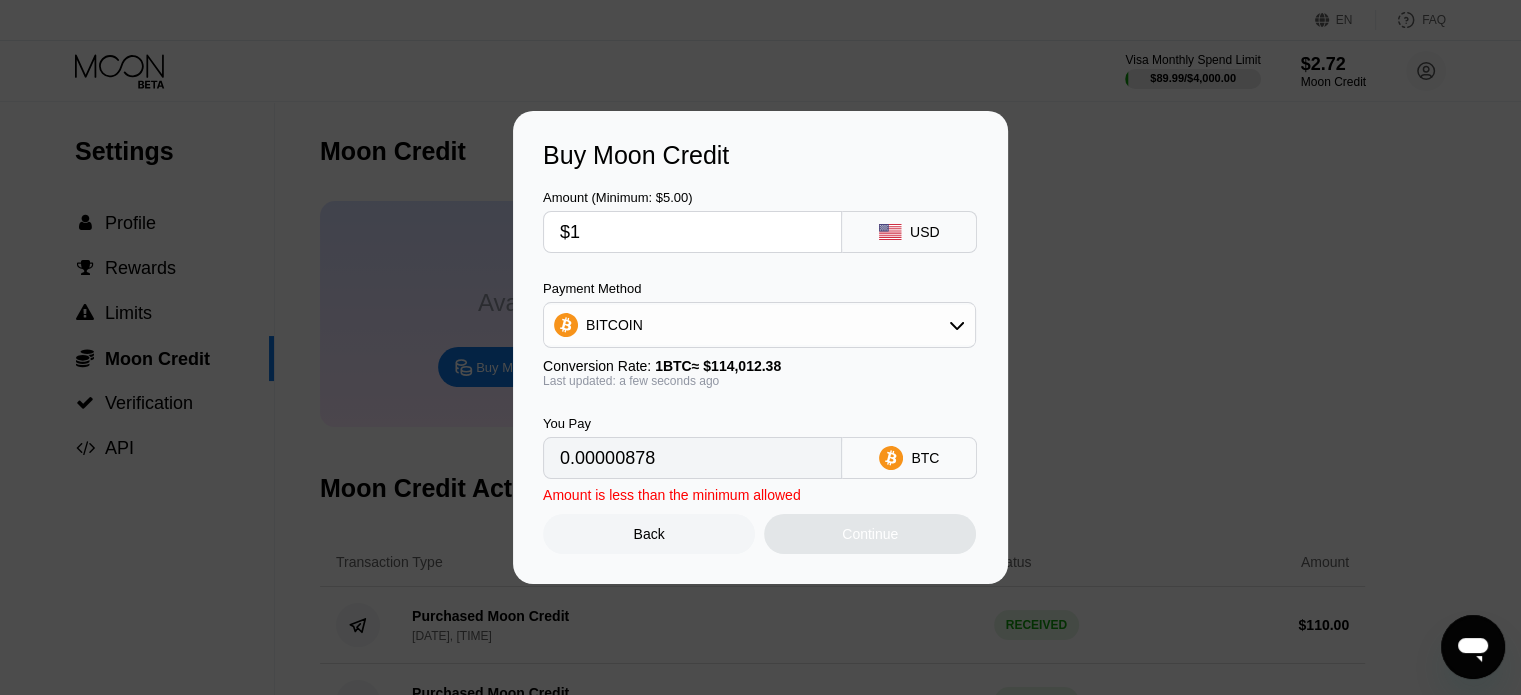 type on "0.00000878" 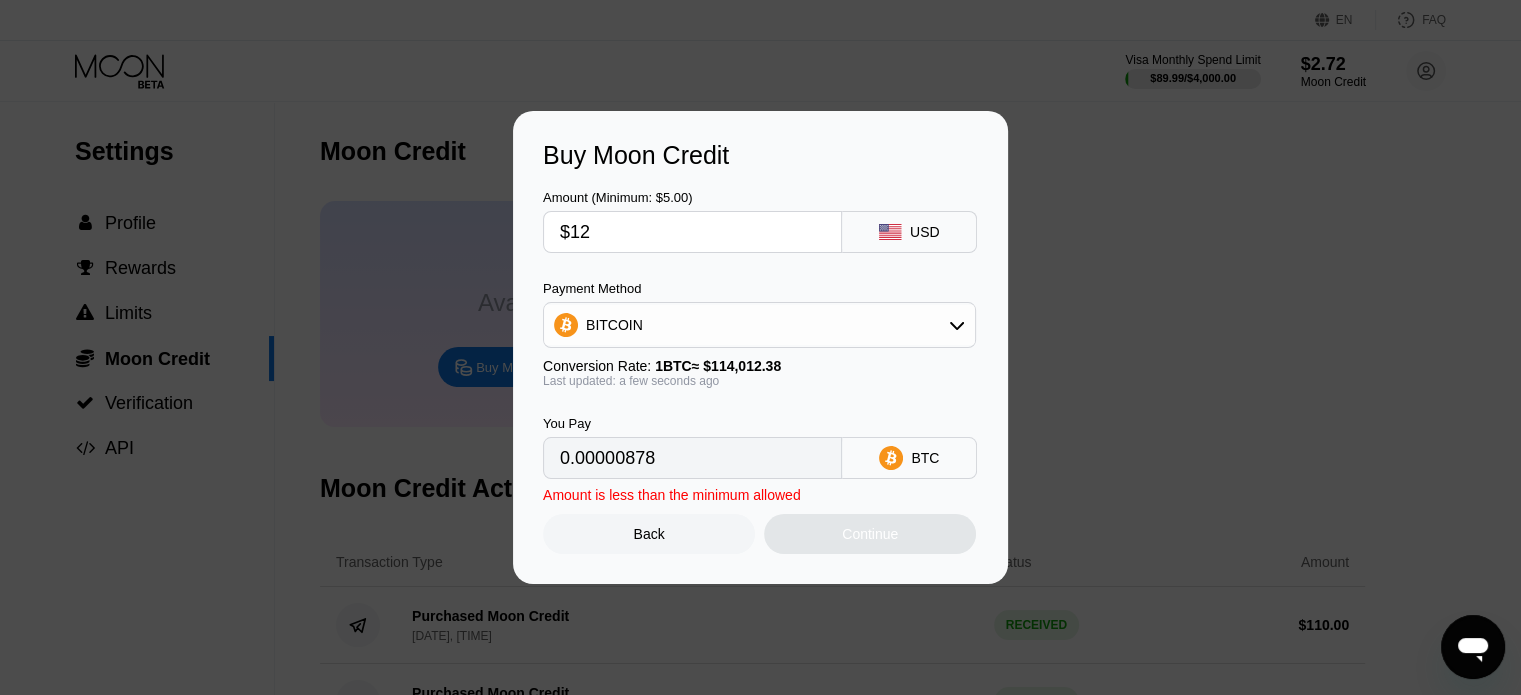 type on "$120" 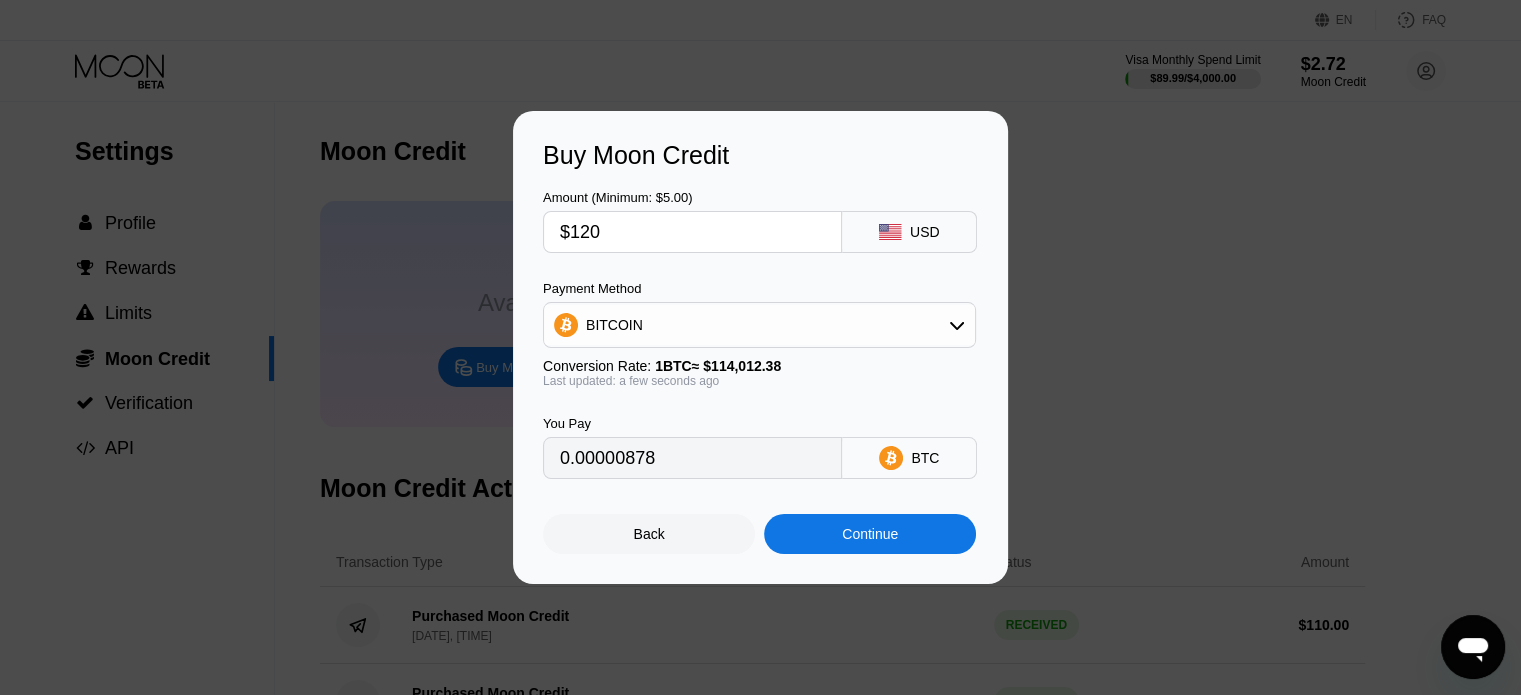 type on "0.00105252" 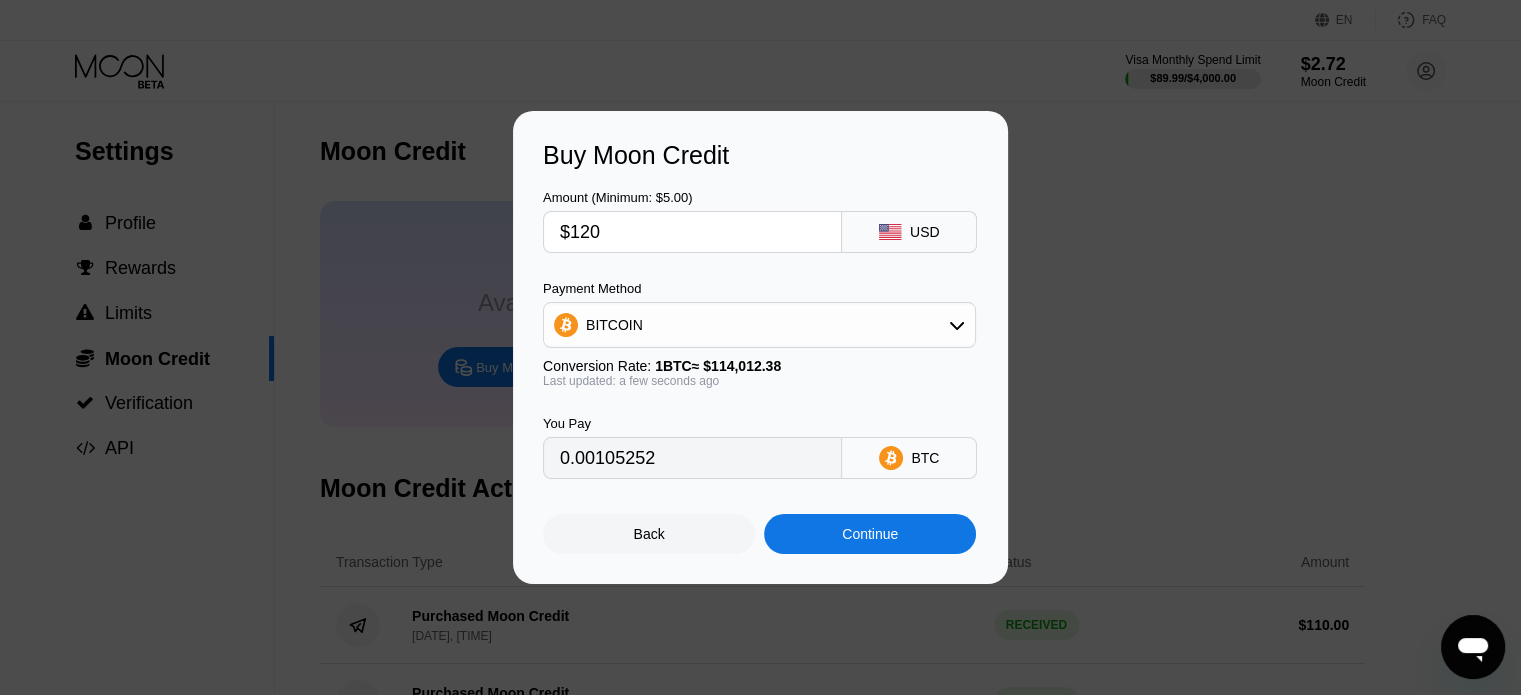 type on "$120" 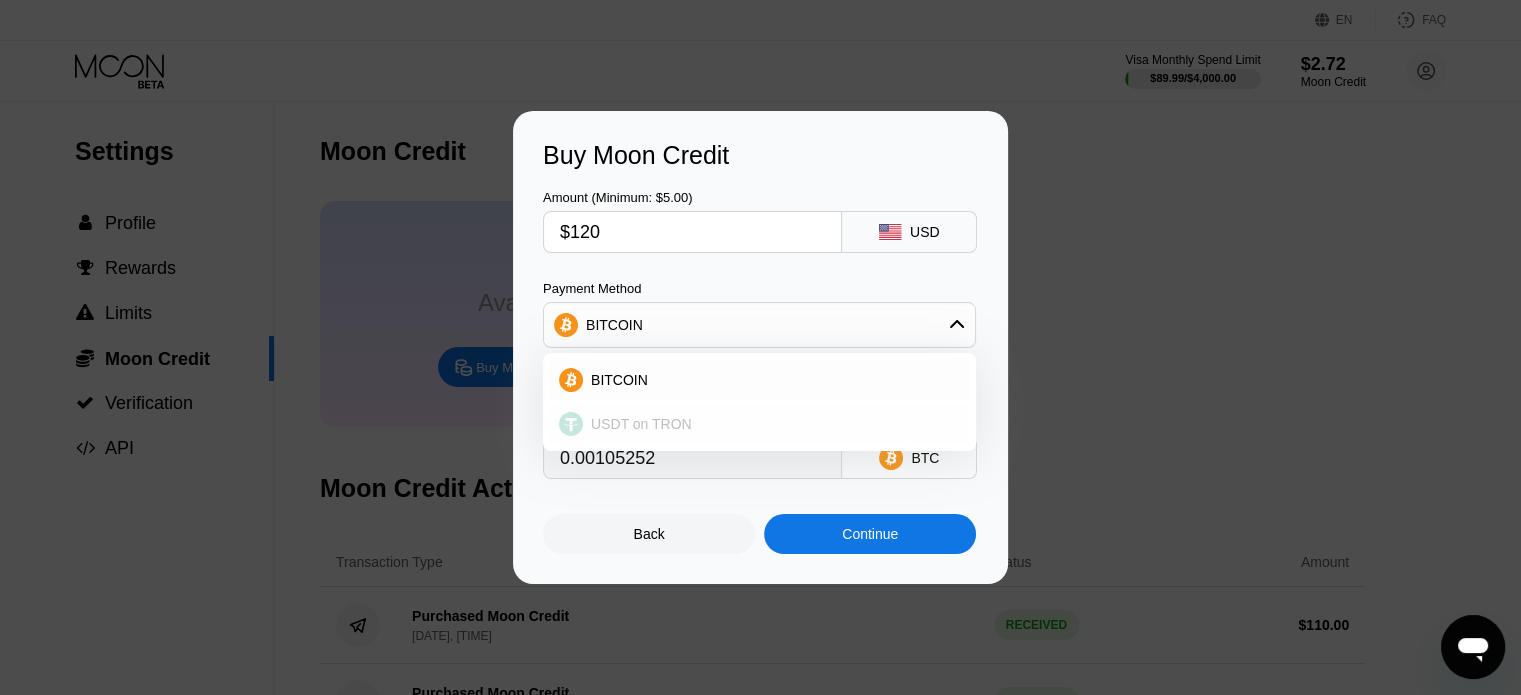 click on "USDT on TRON" at bounding box center (771, 424) 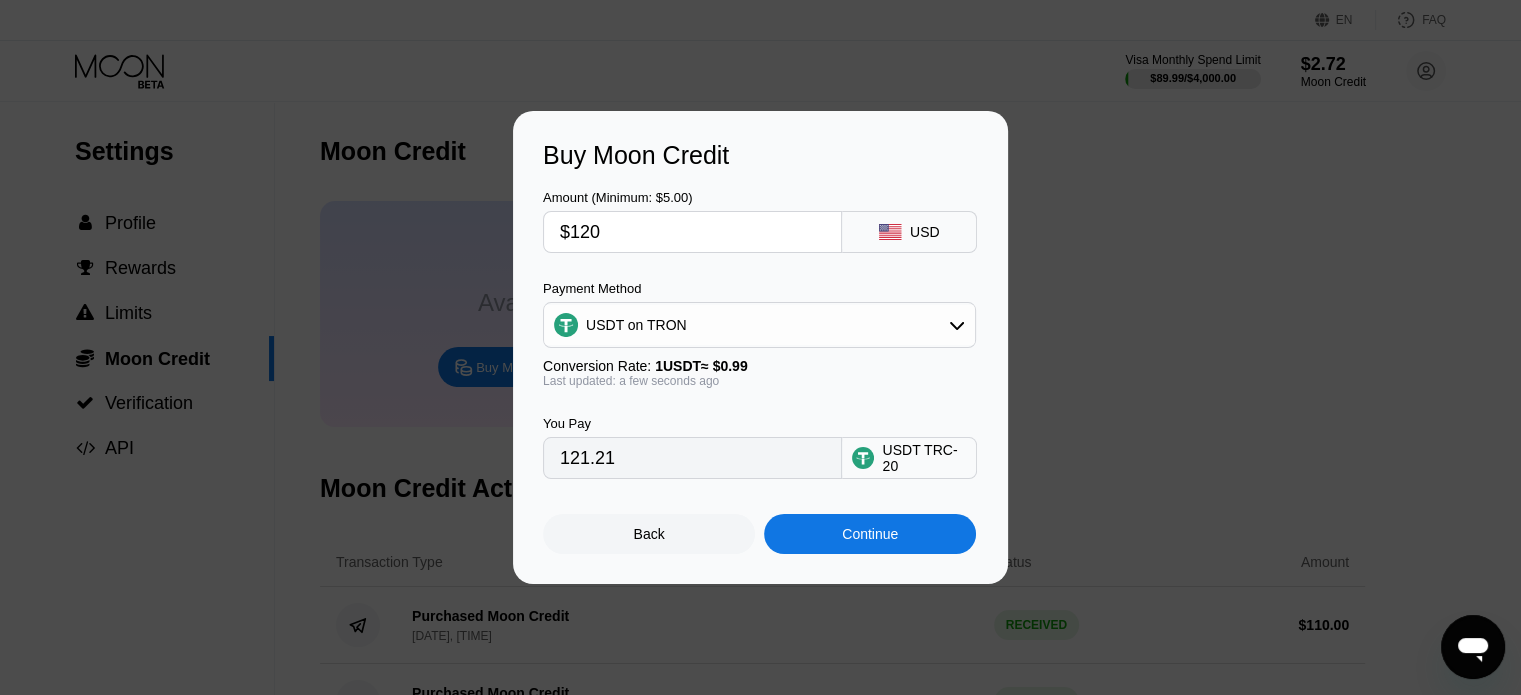 click on "Continue" at bounding box center [870, 534] 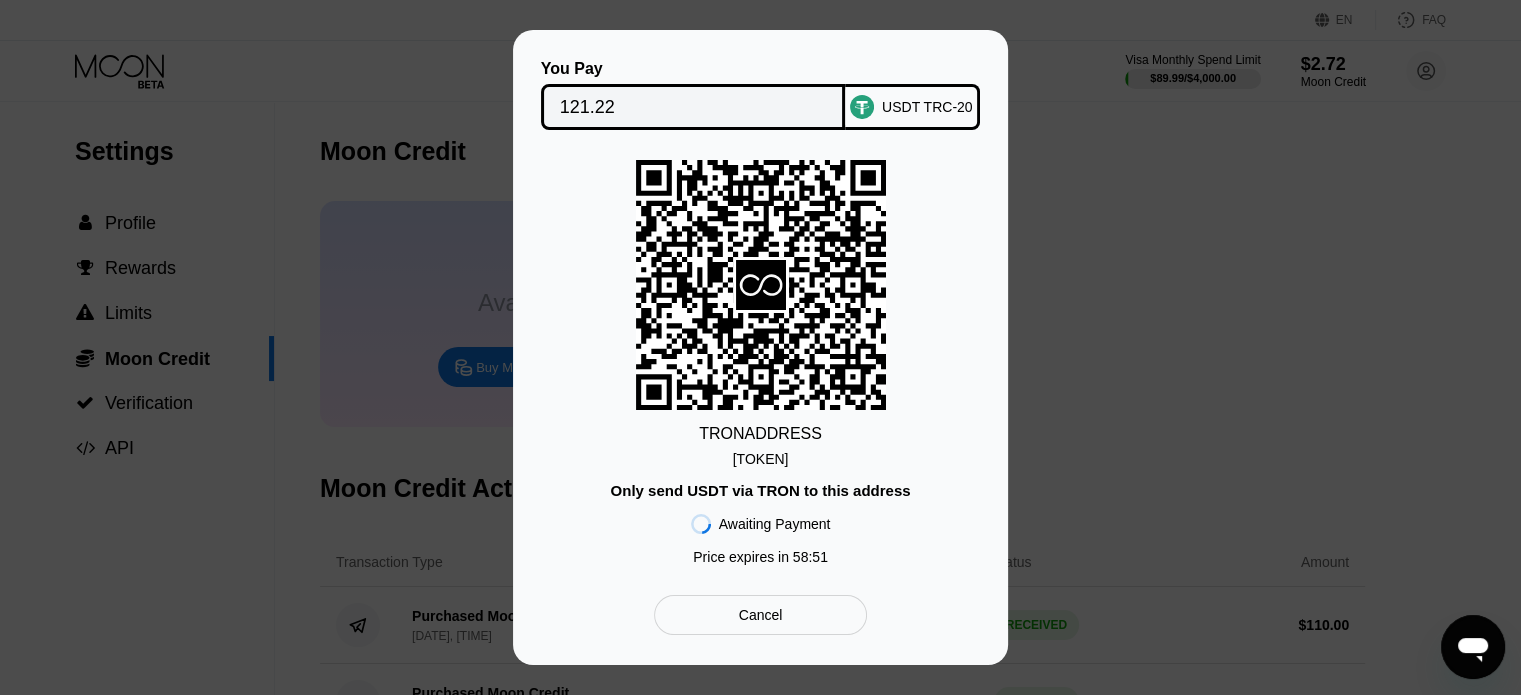 click on "TC46B9jm4i5a78b...3zGWPmNwneJEyjF" at bounding box center (761, 459) 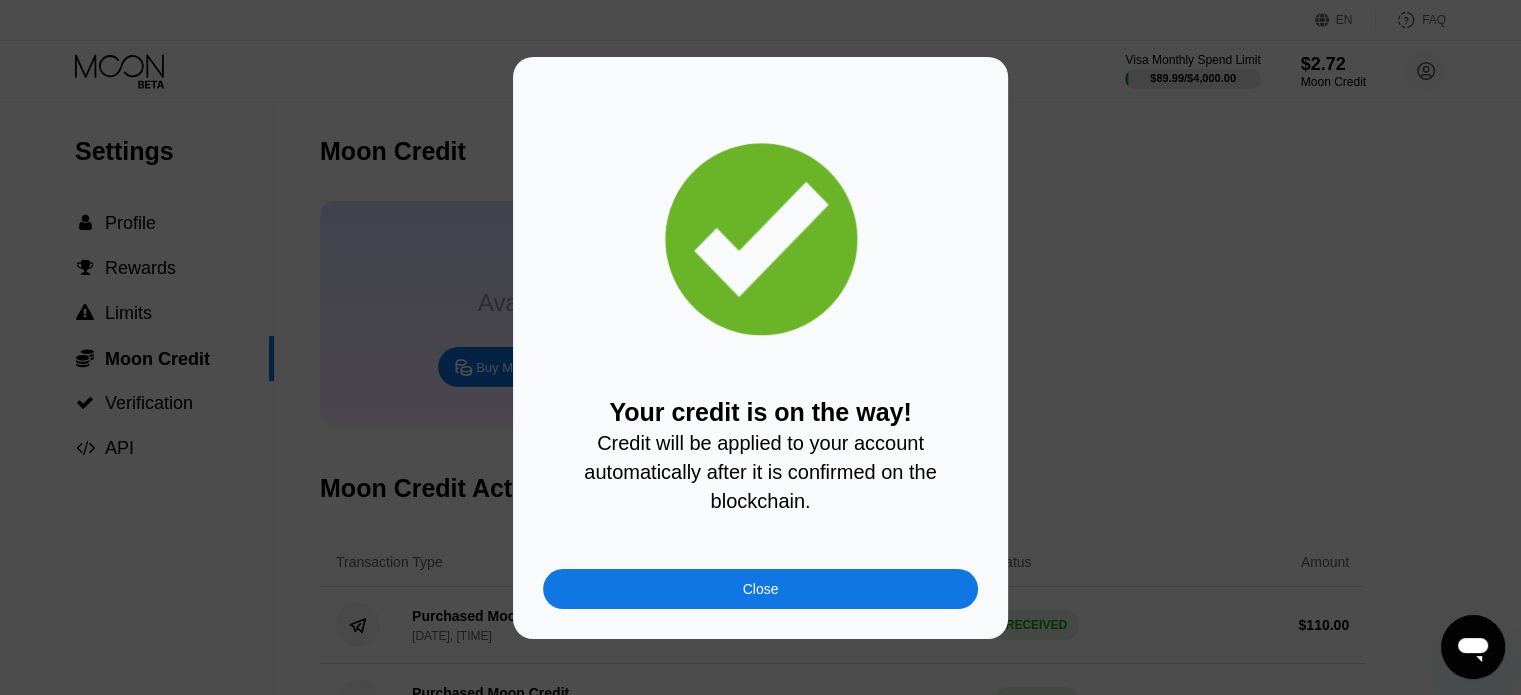 click on "Close" at bounding box center (760, 589) 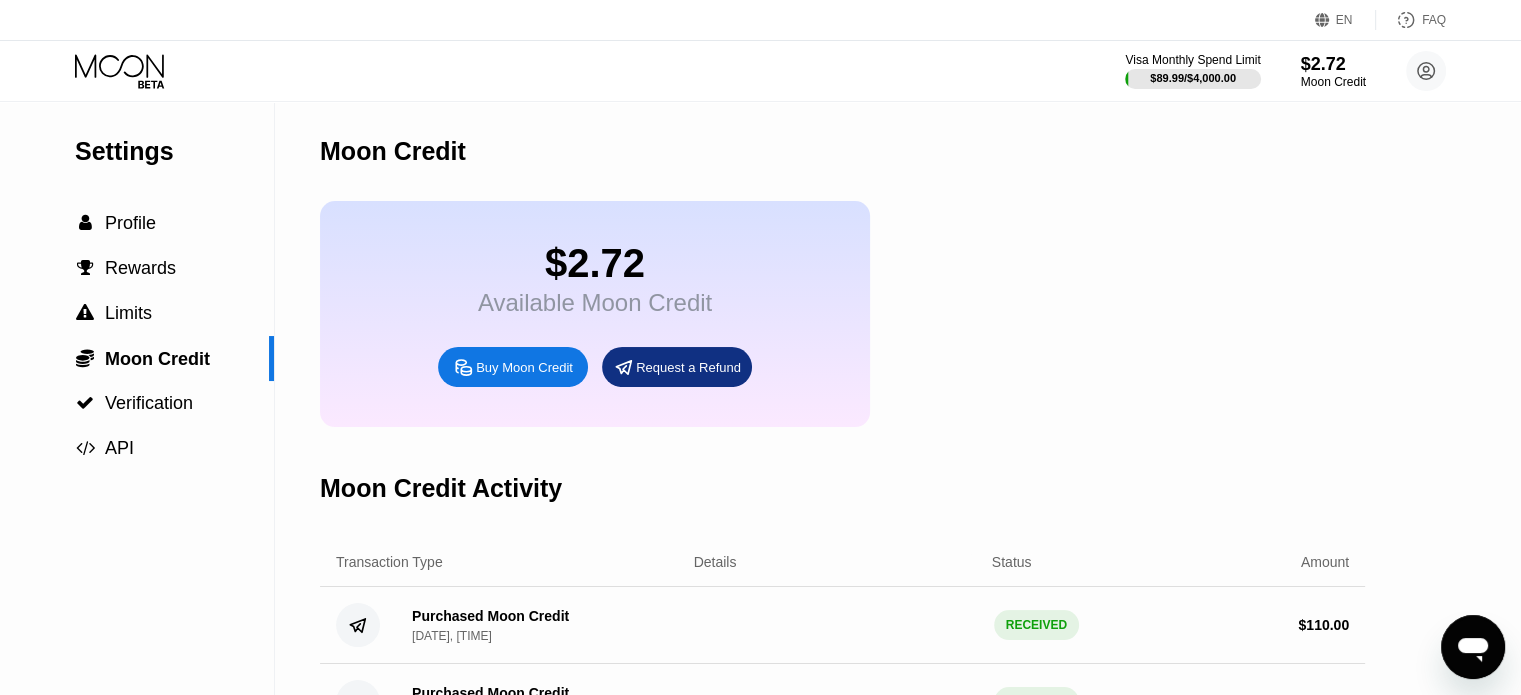 click 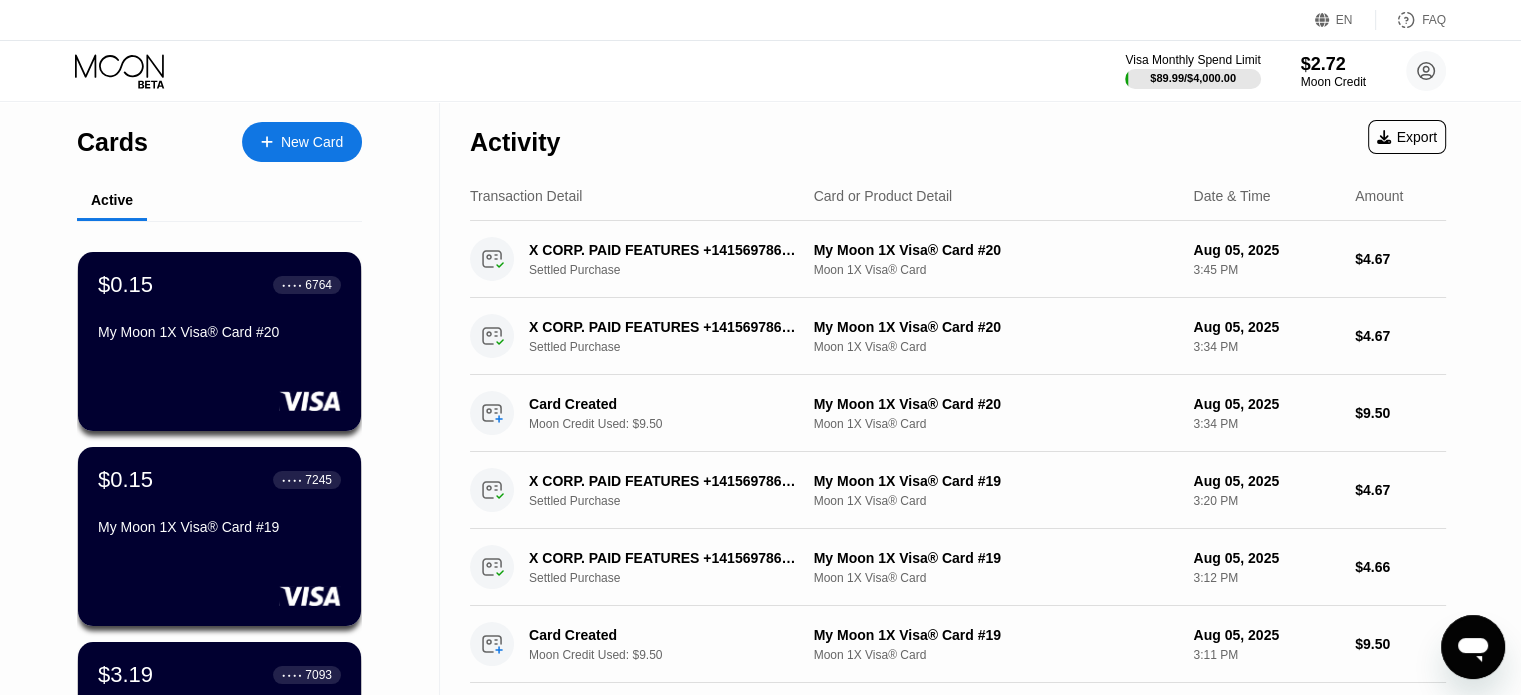 click 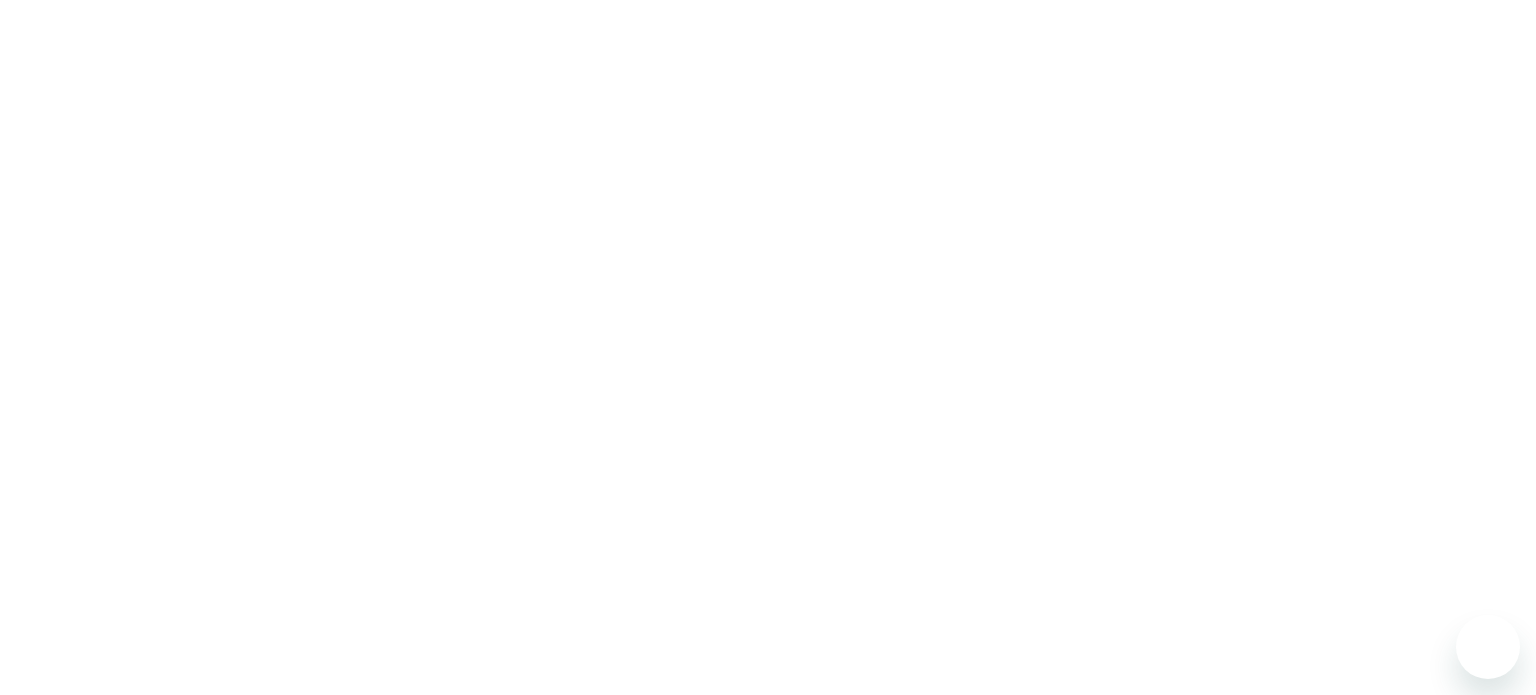 scroll, scrollTop: 0, scrollLeft: 0, axis: both 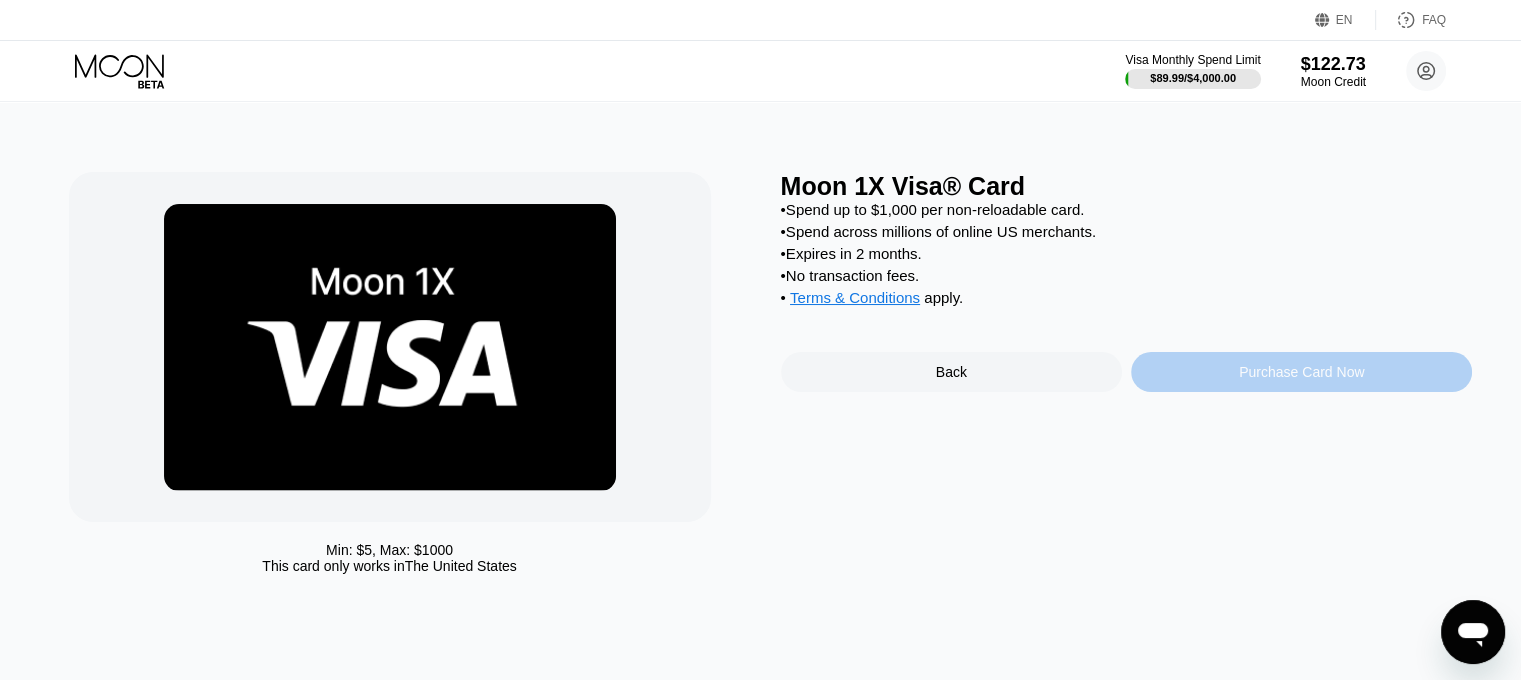 click on "Purchase Card Now" at bounding box center (1301, 372) 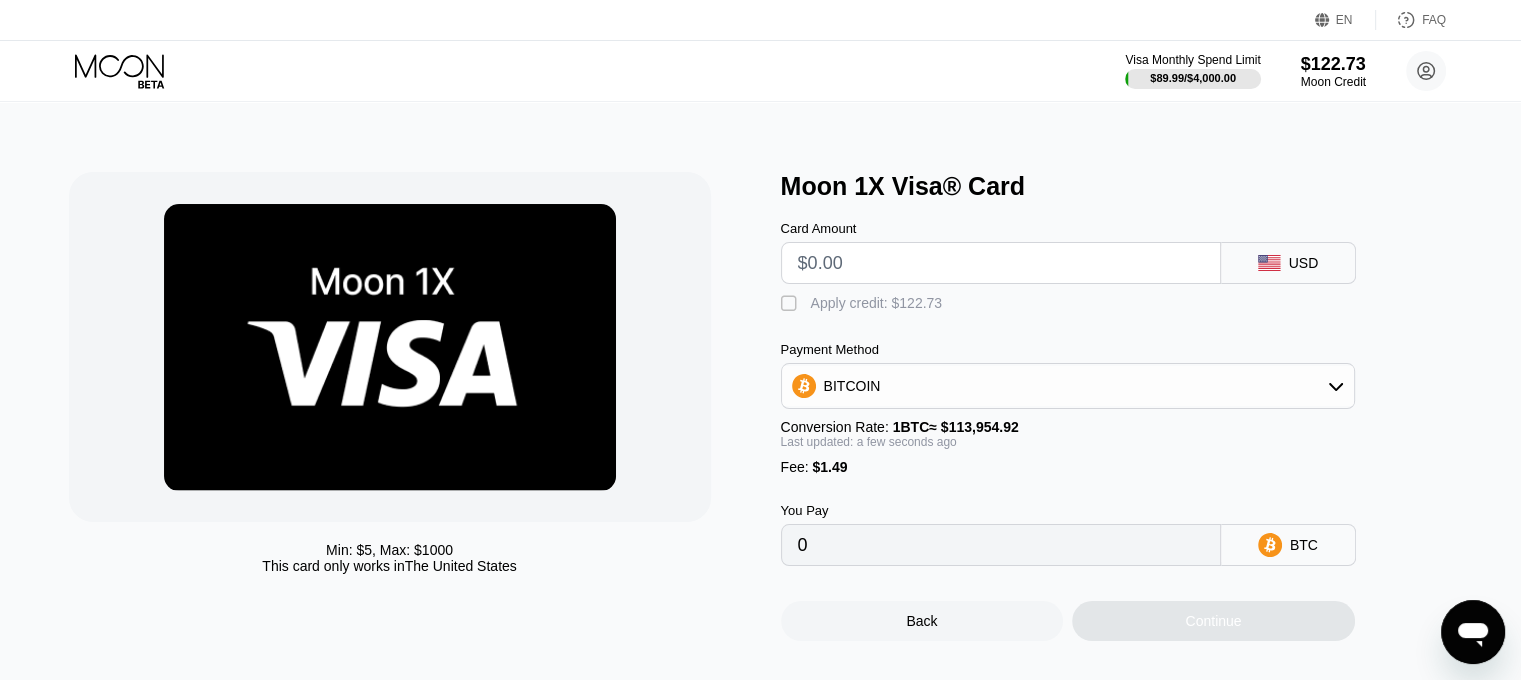 click at bounding box center (1001, 263) 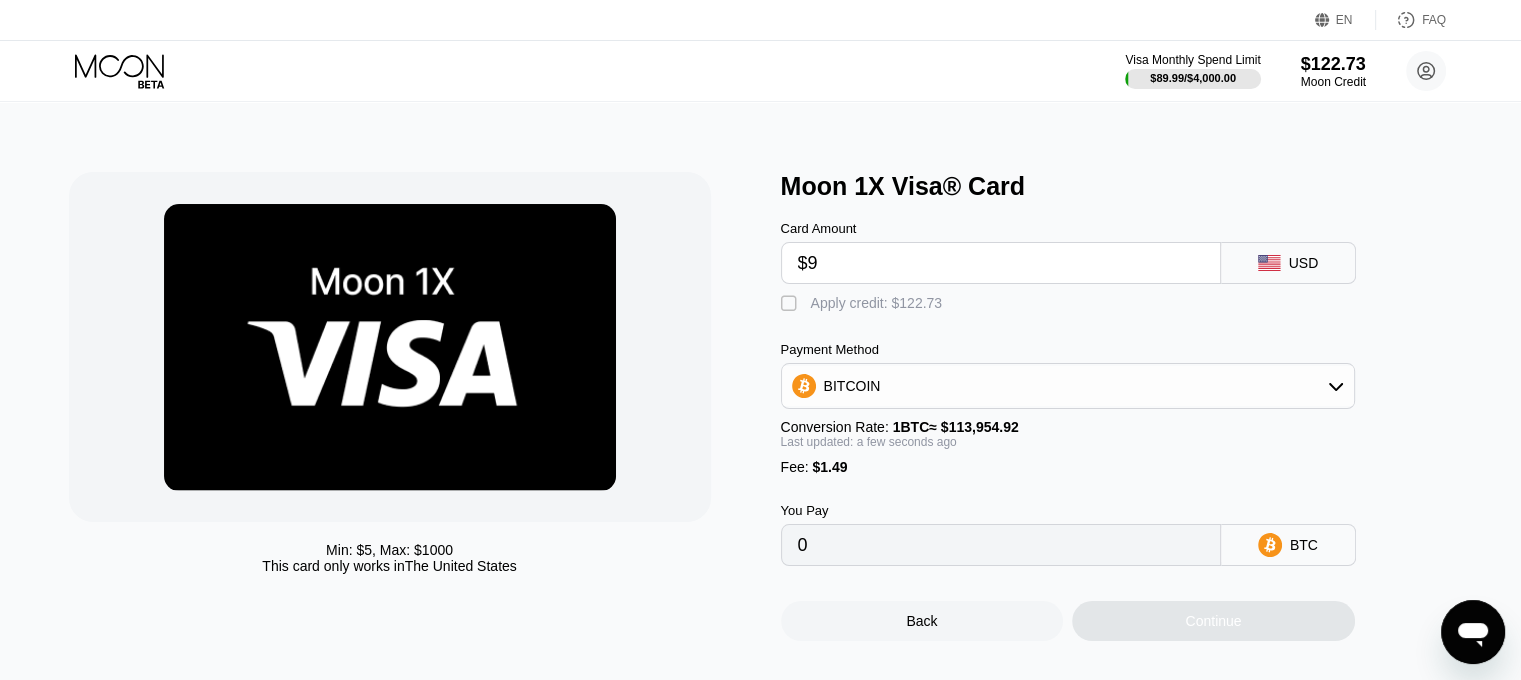 type on "0.00009206" 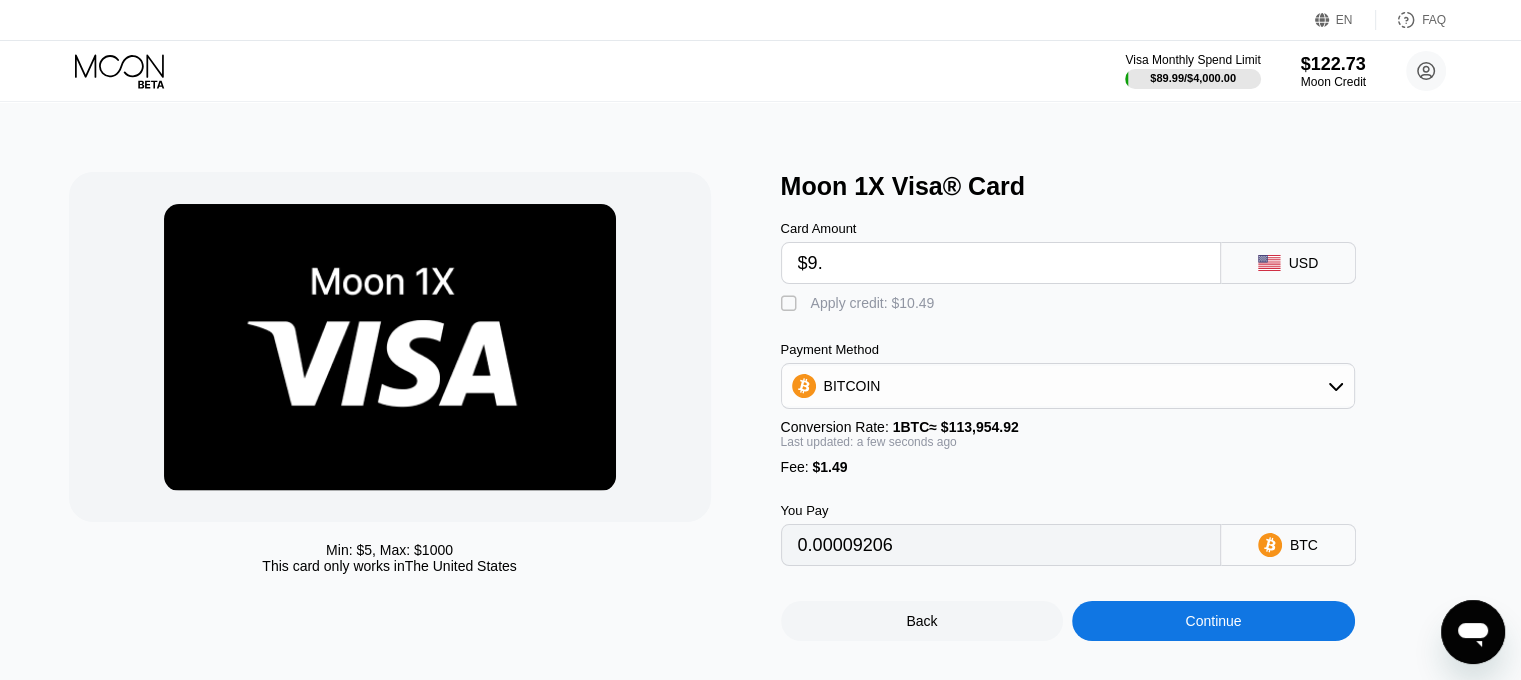 type on "$9.3" 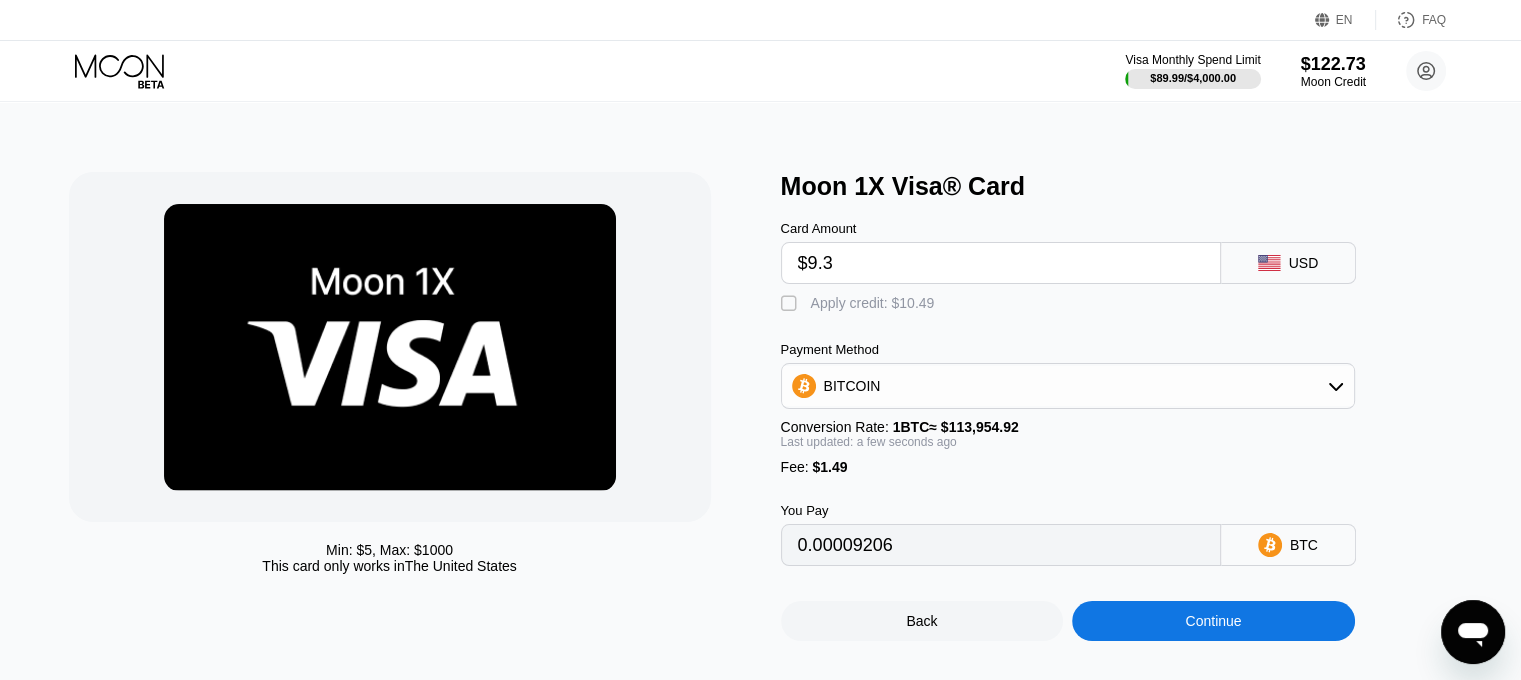 type on "0.00009469" 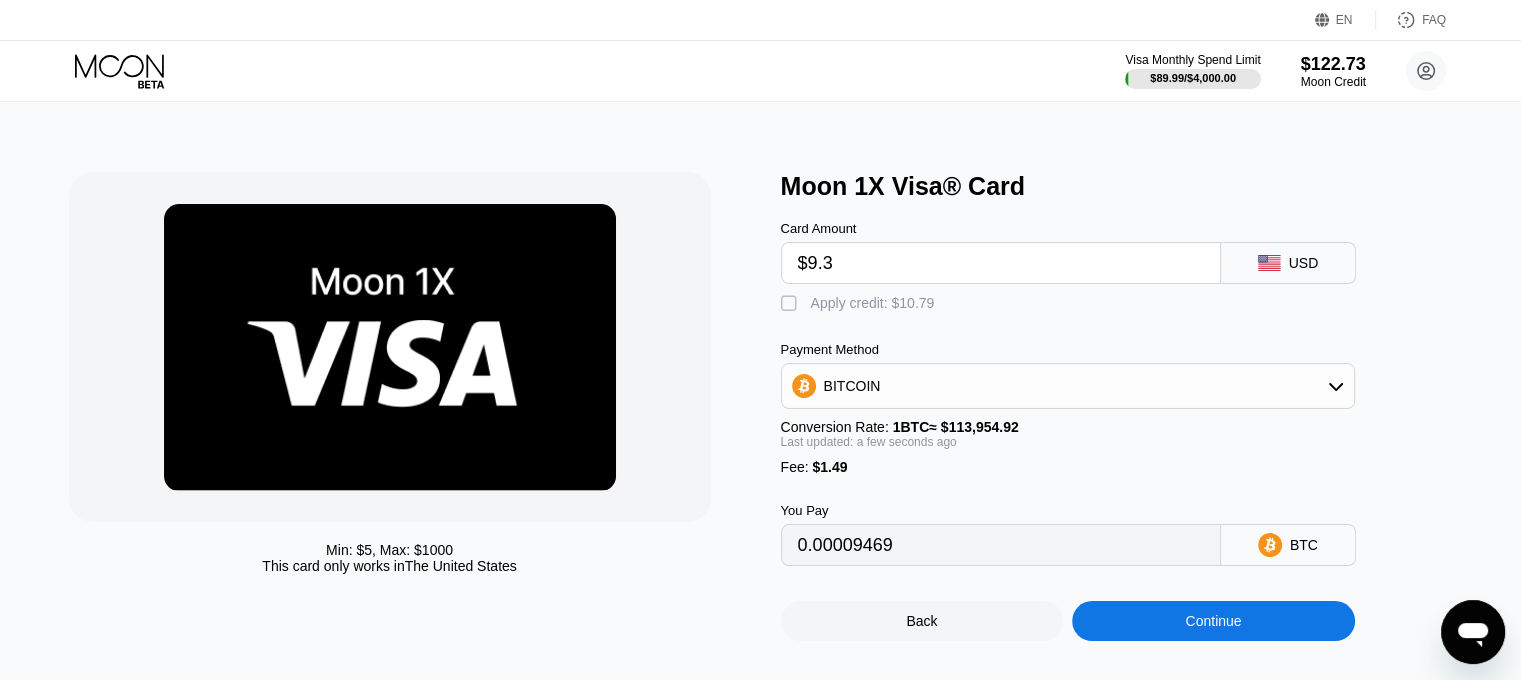 type on "$9.36" 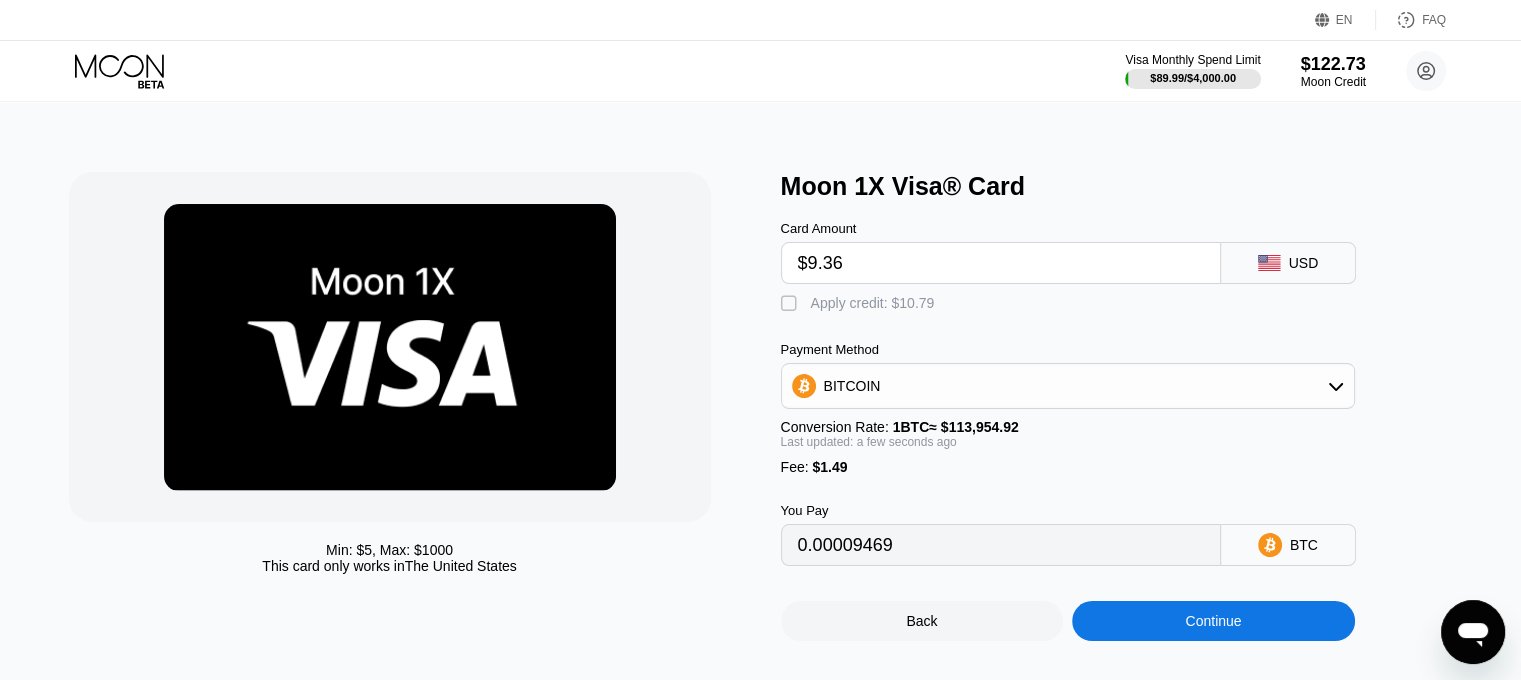 type on "0.00009522" 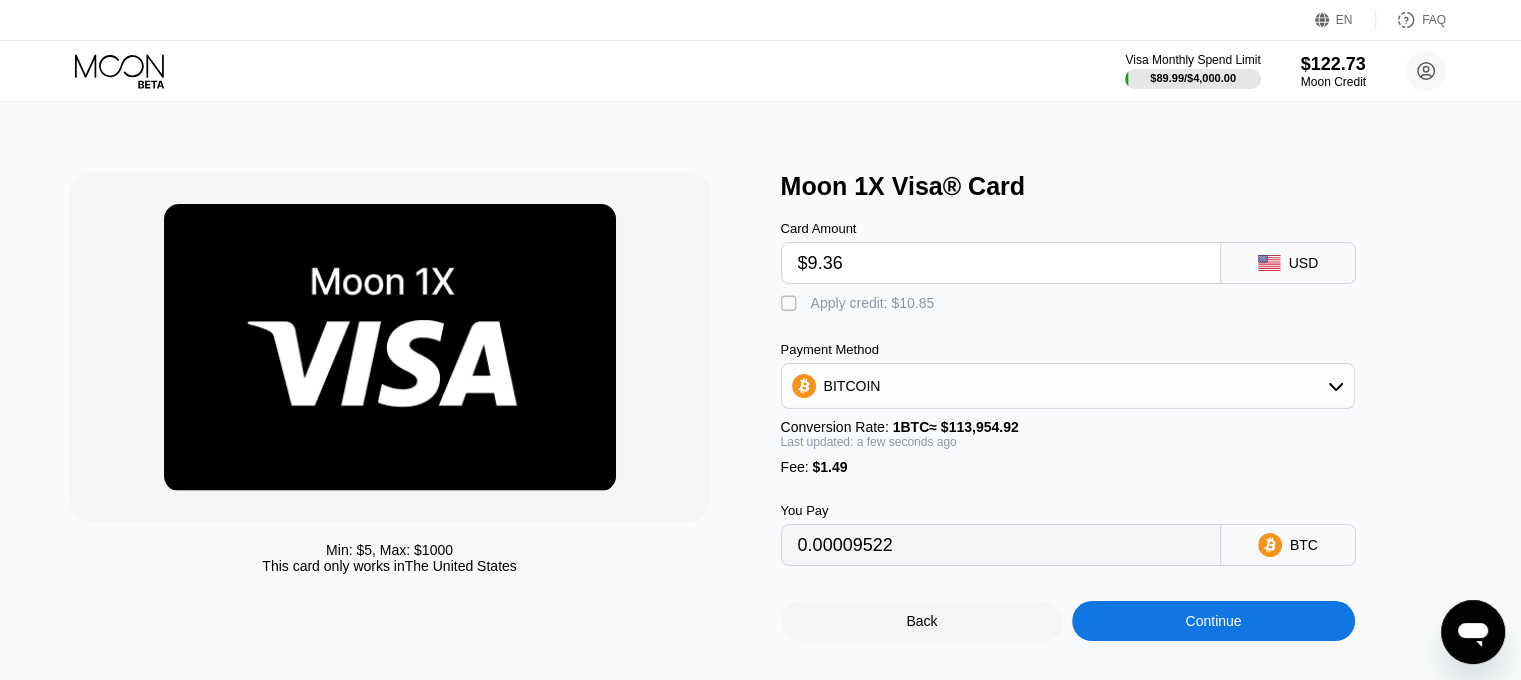 type on "$9.36" 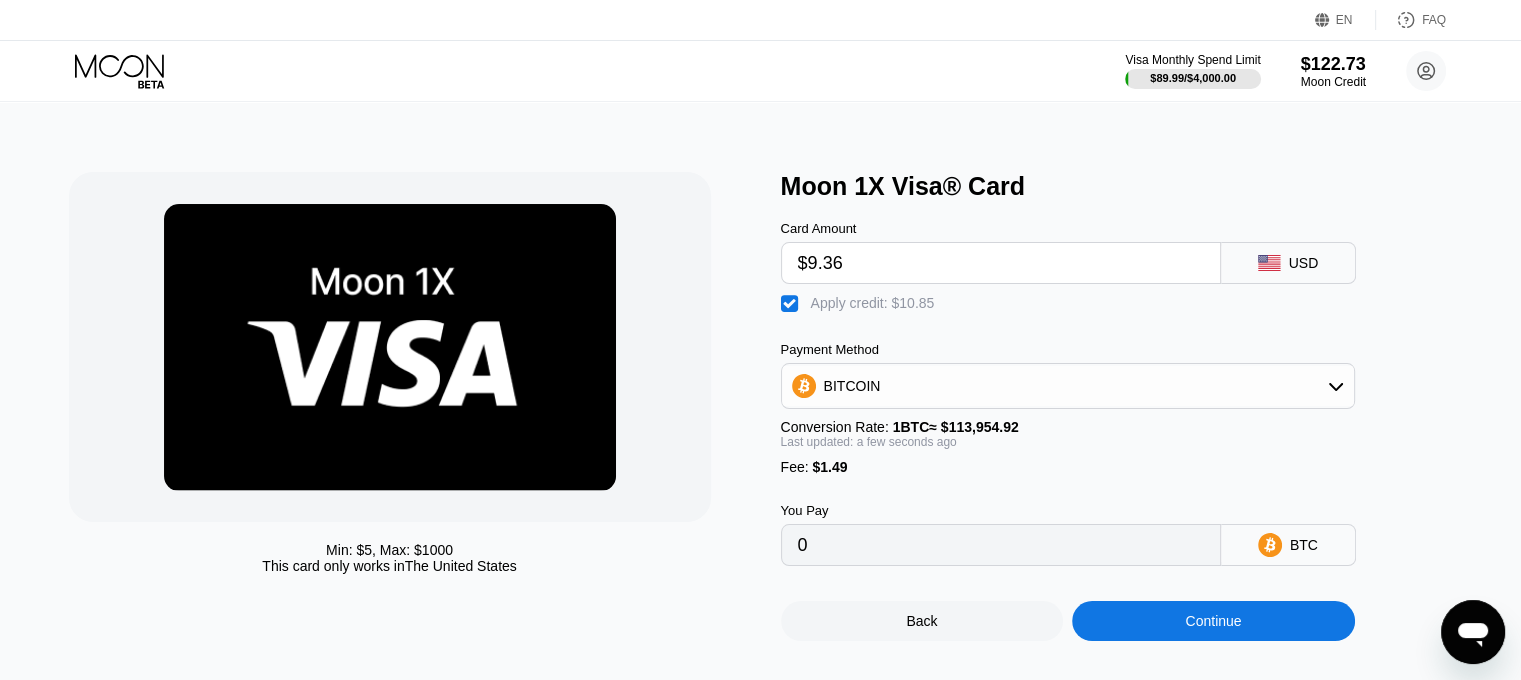 click on "Continue" at bounding box center (1213, 621) 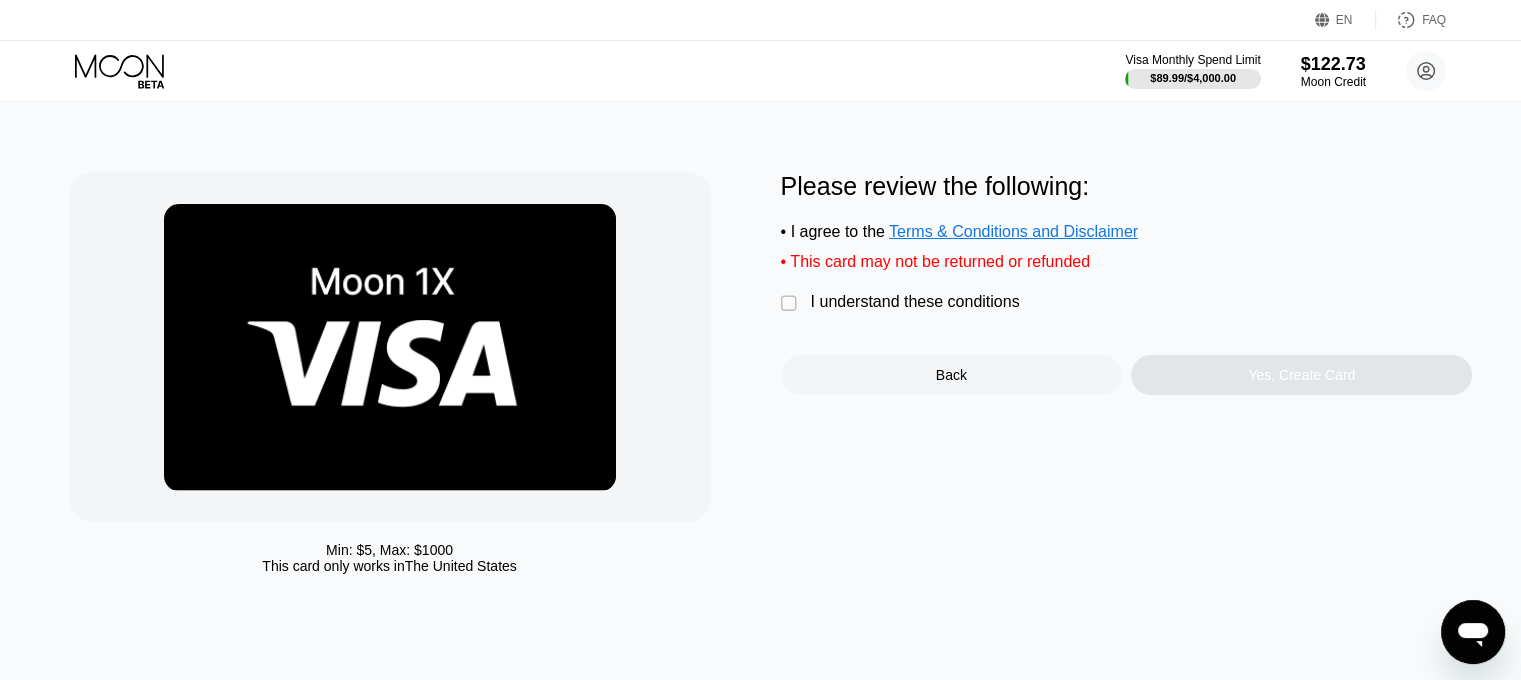 click on "I understand these conditions" at bounding box center (915, 302) 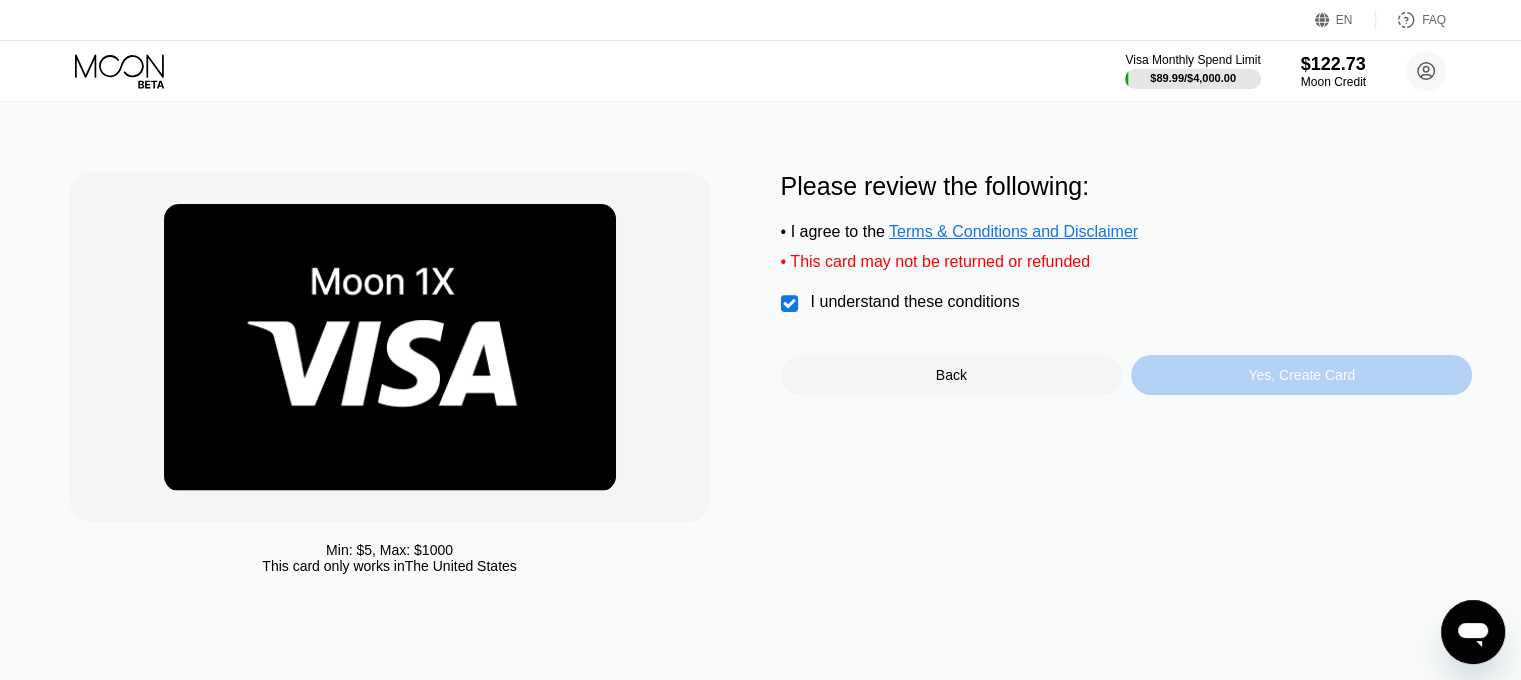 click on "Yes, Create Card" at bounding box center (1301, 375) 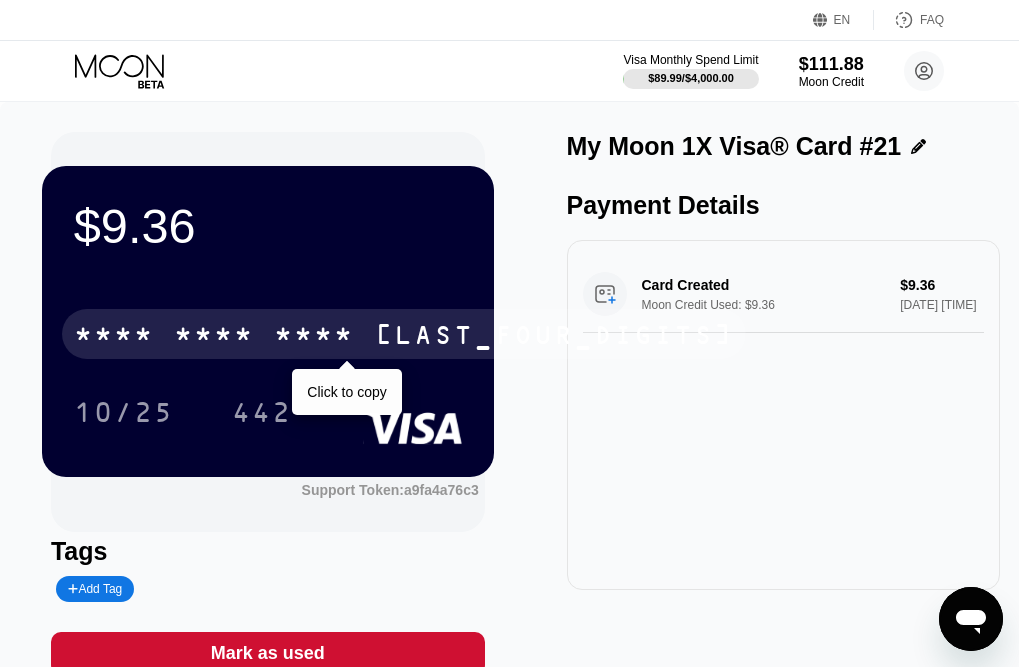 click on "* * * *" at bounding box center [214, 337] 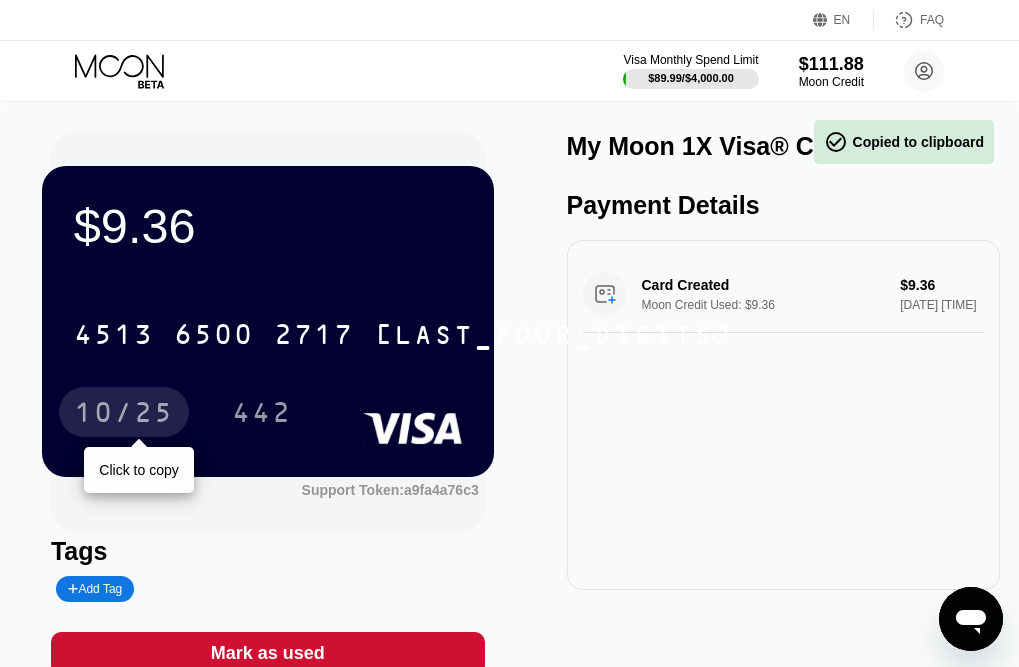 drag, startPoint x: 122, startPoint y: 412, endPoint x: 229, endPoint y: 412, distance: 107 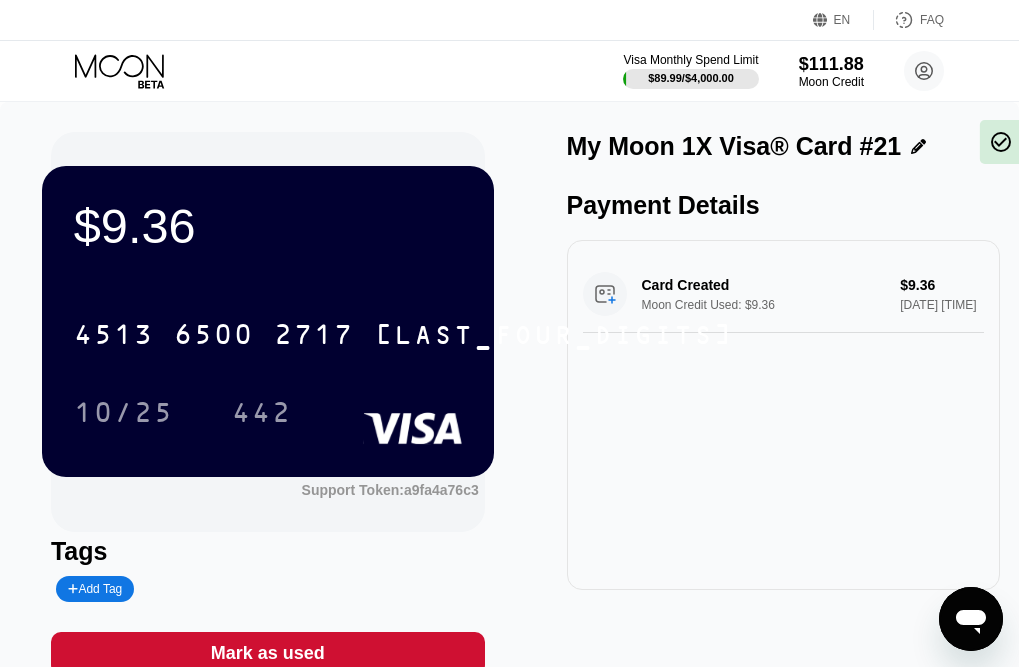 drag, startPoint x: 265, startPoint y: 404, endPoint x: 502, endPoint y: 395, distance: 237.17082 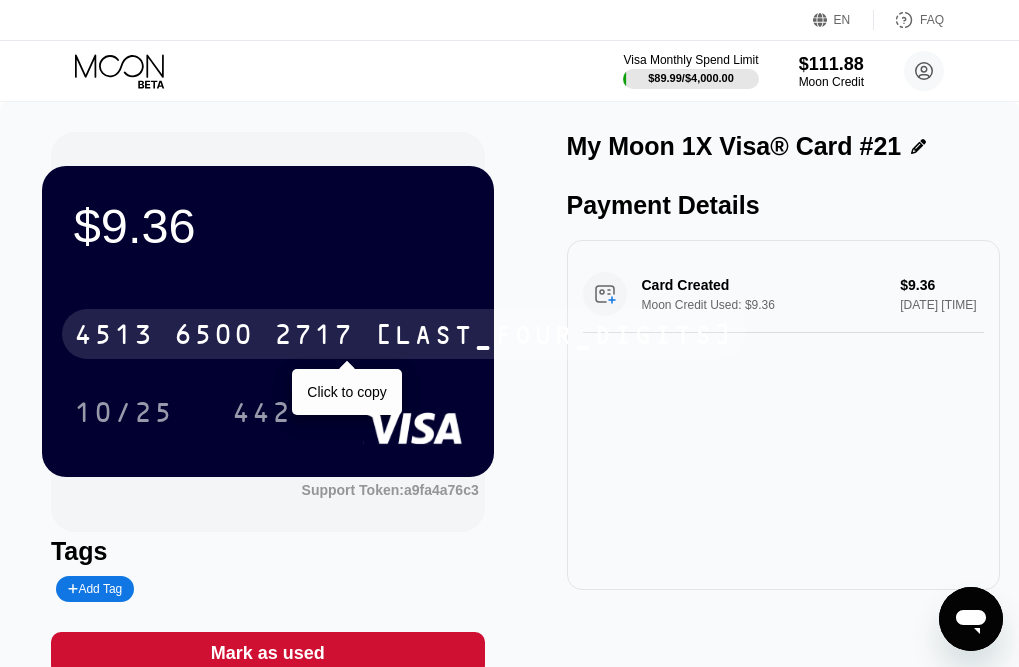 click on "2717" at bounding box center [314, 337] 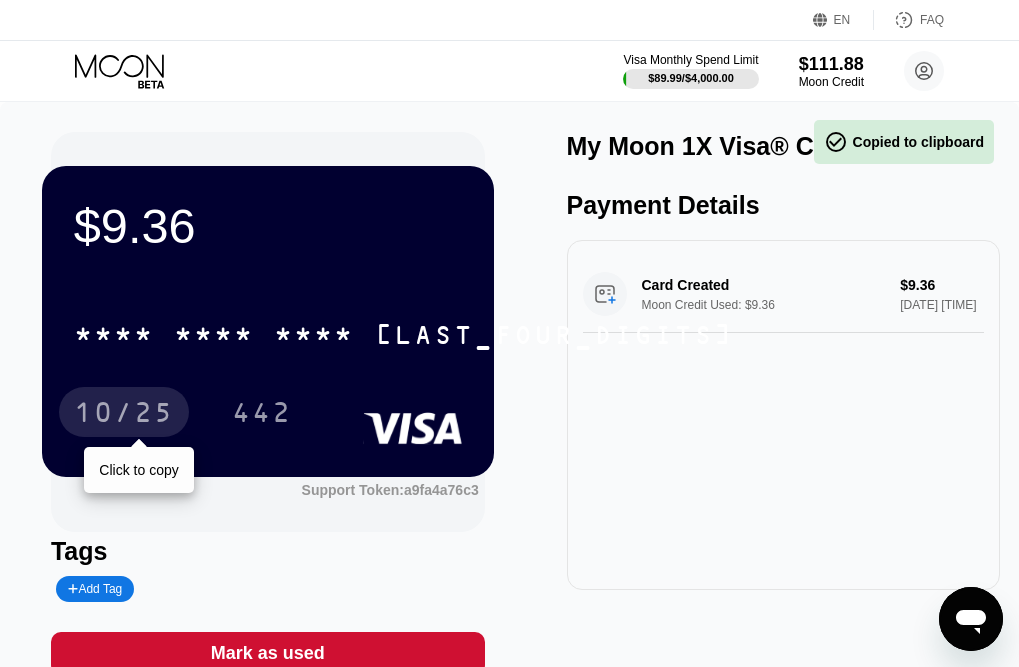 drag, startPoint x: 154, startPoint y: 424, endPoint x: 170, endPoint y: 420, distance: 16.492422 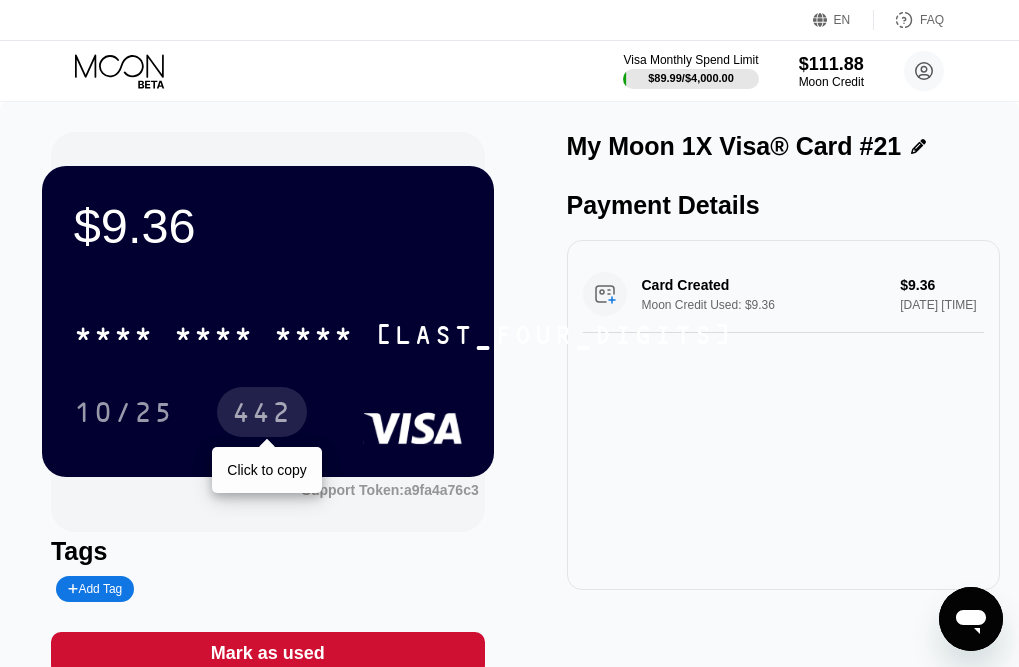 drag, startPoint x: 285, startPoint y: 418, endPoint x: 552, endPoint y: 418, distance: 267 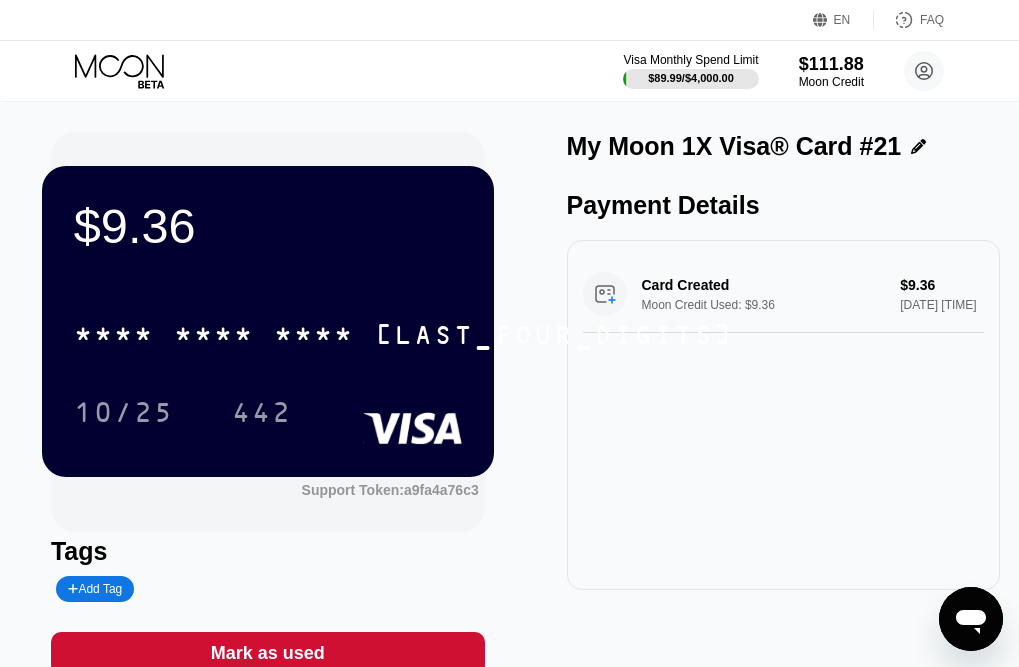 click 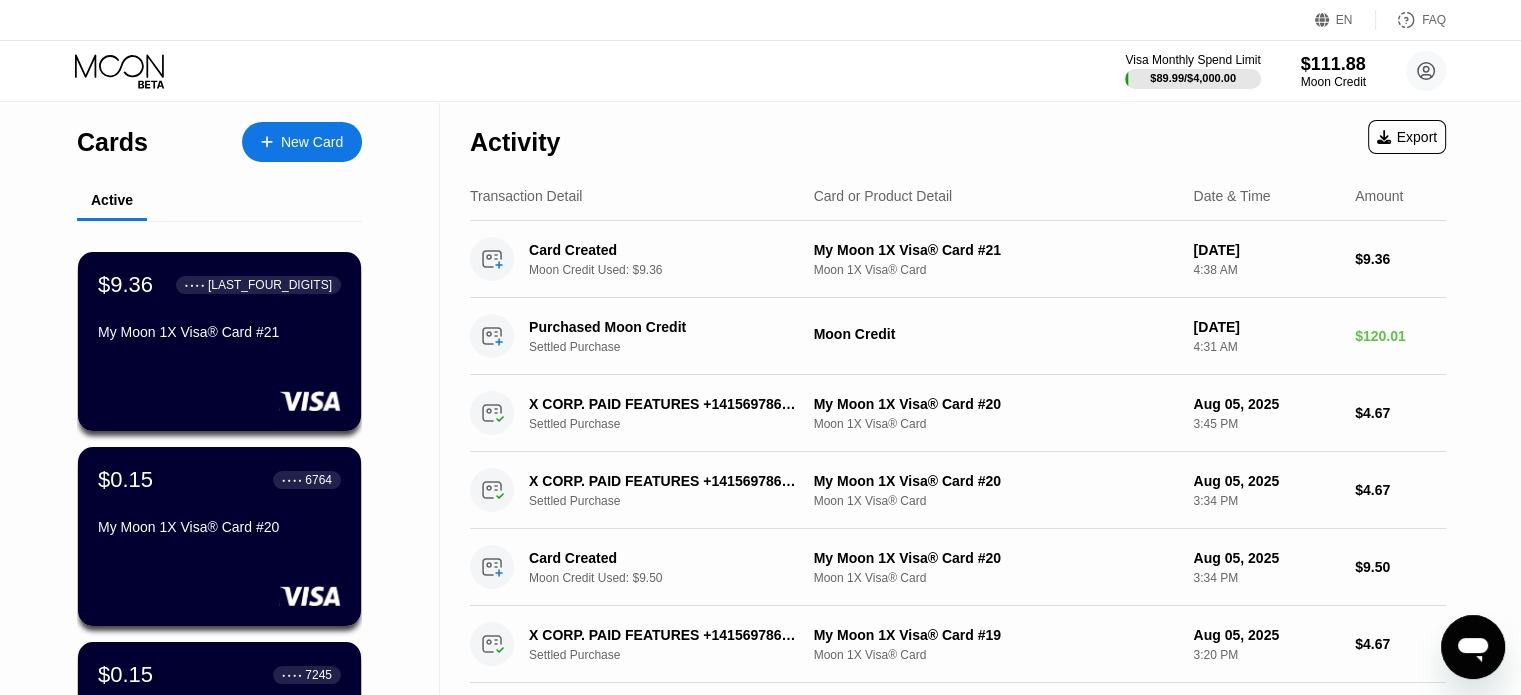 click on "My Moon 1X Visa® Card #21" at bounding box center (219, 332) 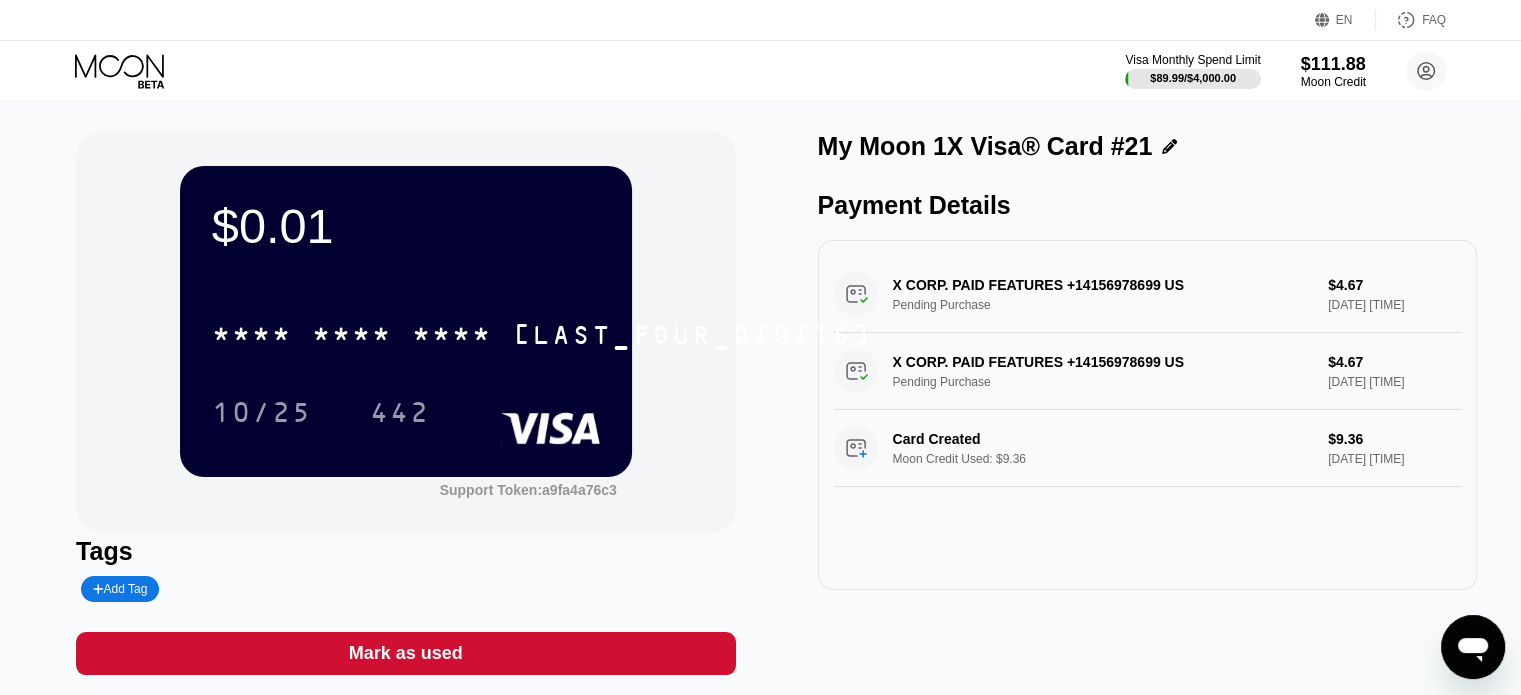 click on "[CREDIT_CARD_TYPE] Monthly Spend Limit [PRICE] / [PRICE] [CREDIT_TYPE] [EMAIL]  Home Settings Support Careers About Us Log out Privacy policy Terms" at bounding box center (760, 71) 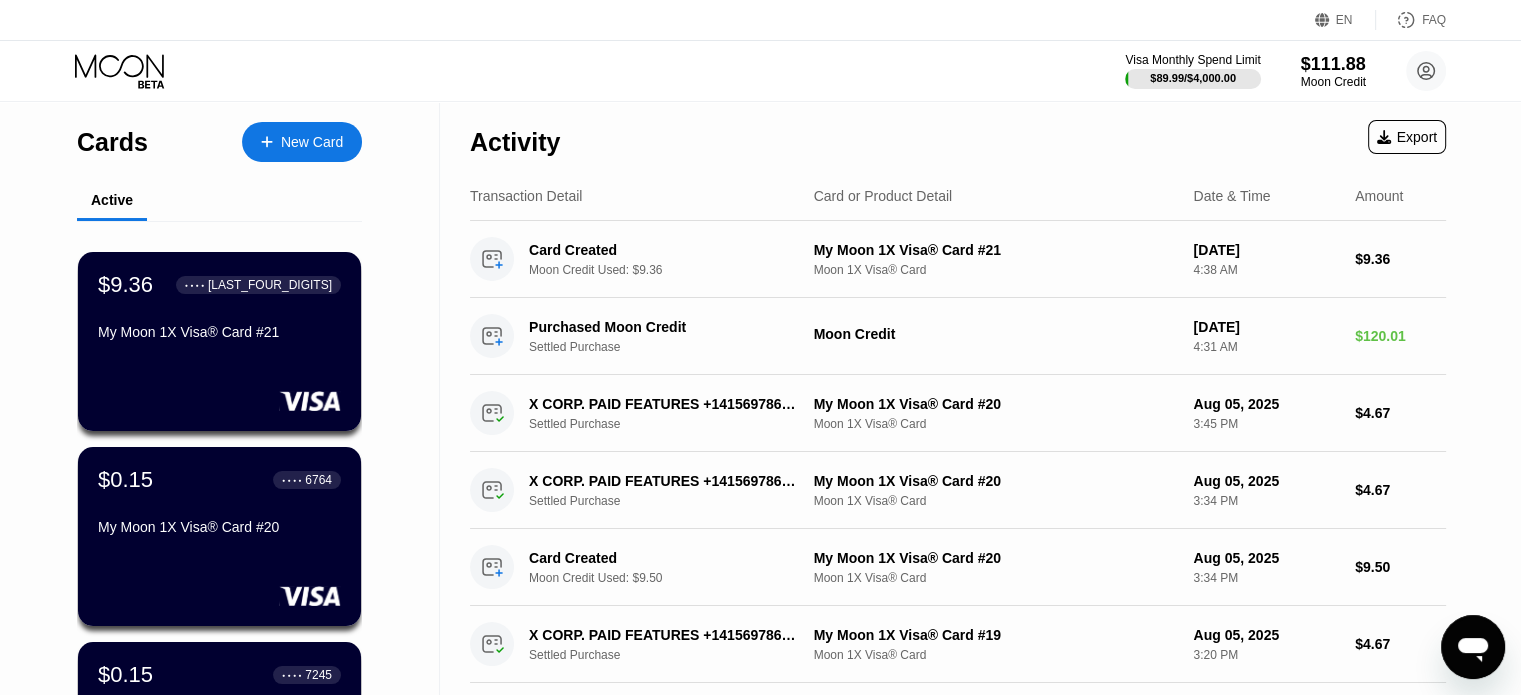 click on "New Card" at bounding box center (302, 142) 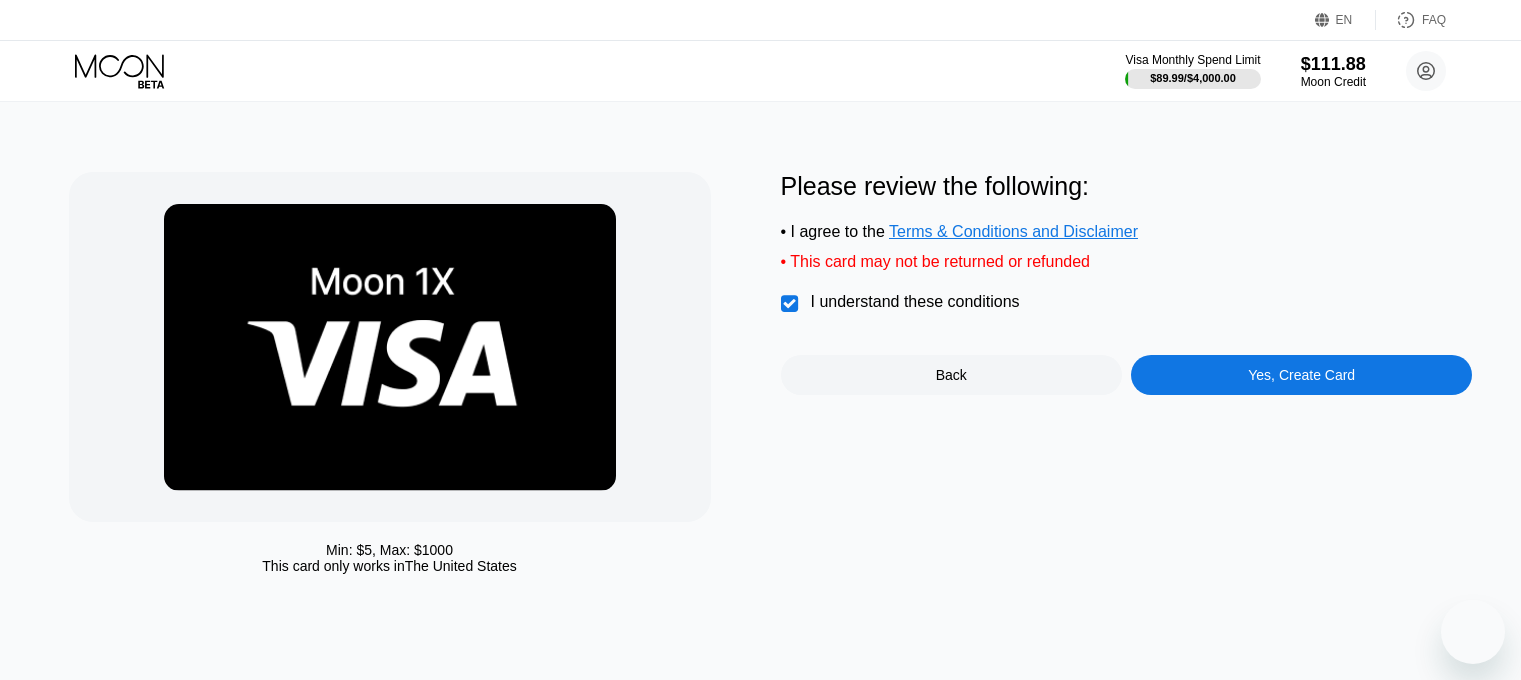 scroll, scrollTop: 0, scrollLeft: 0, axis: both 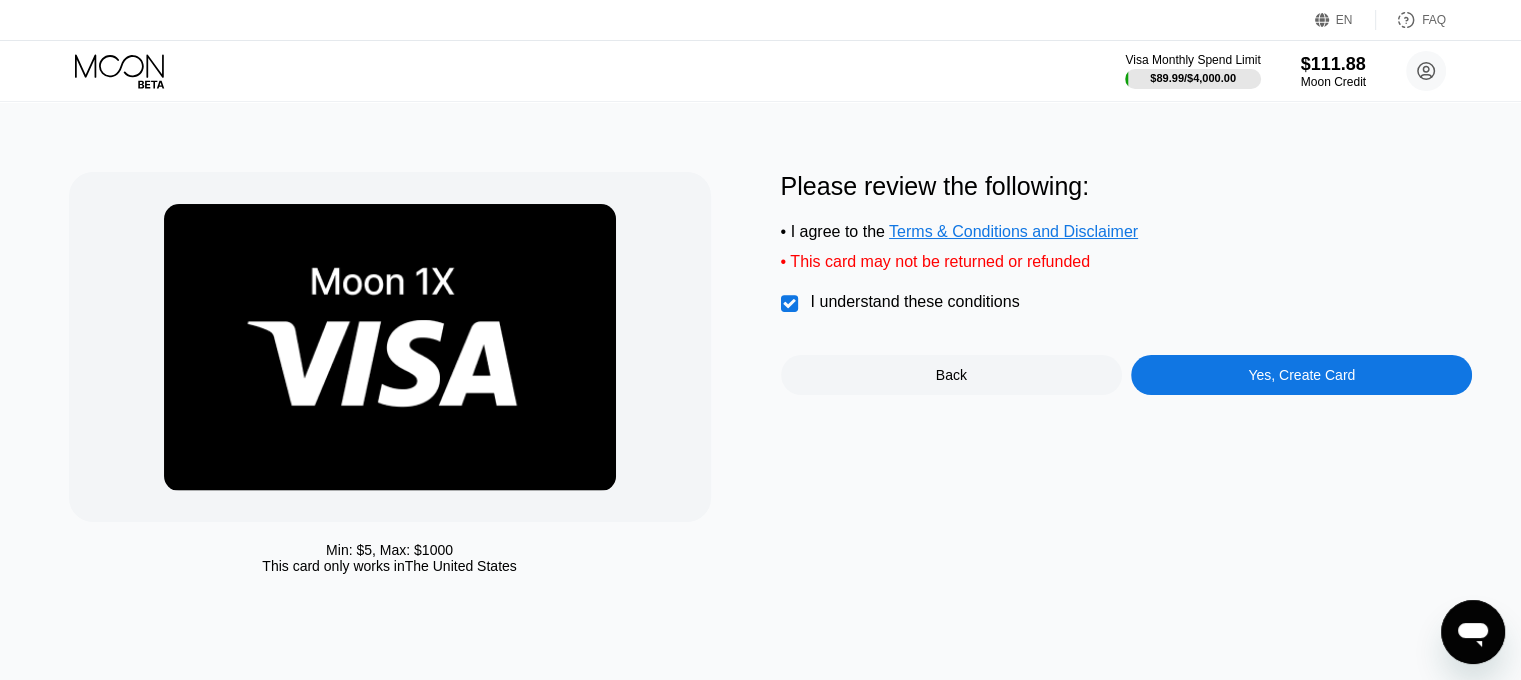 click on "Yes, Create Card" at bounding box center [1301, 375] 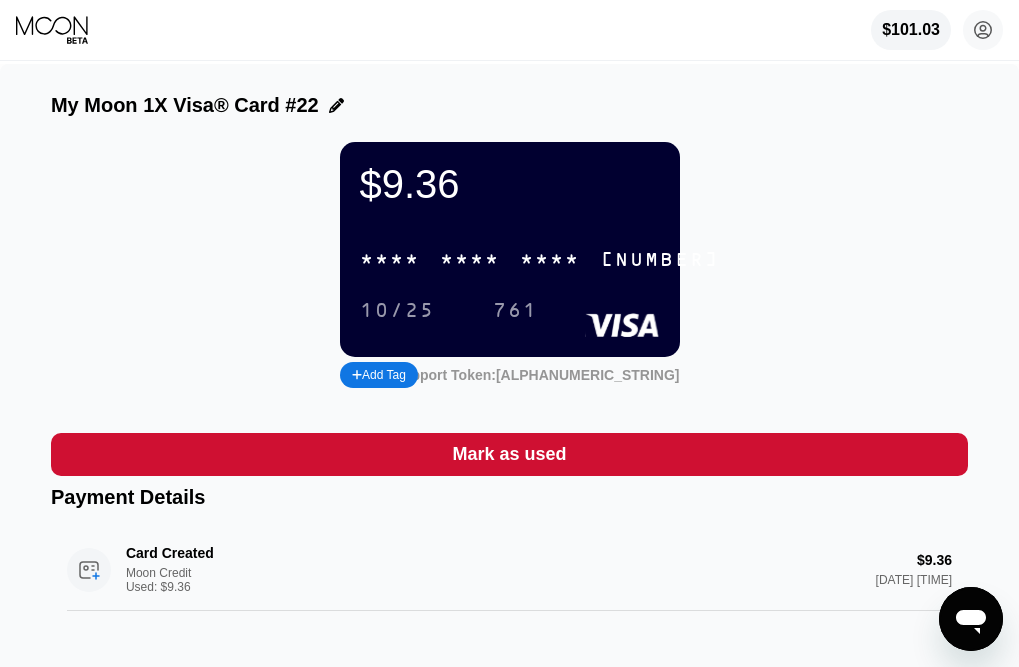 click on "* * * *" at bounding box center [470, 260] 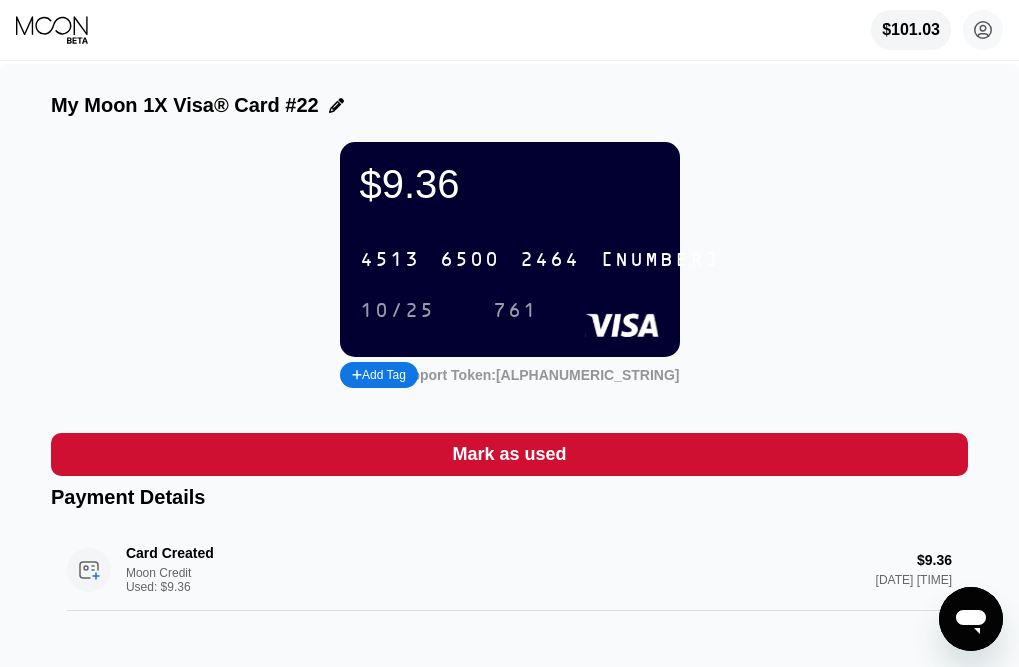 click on "10/25" at bounding box center (397, 311) 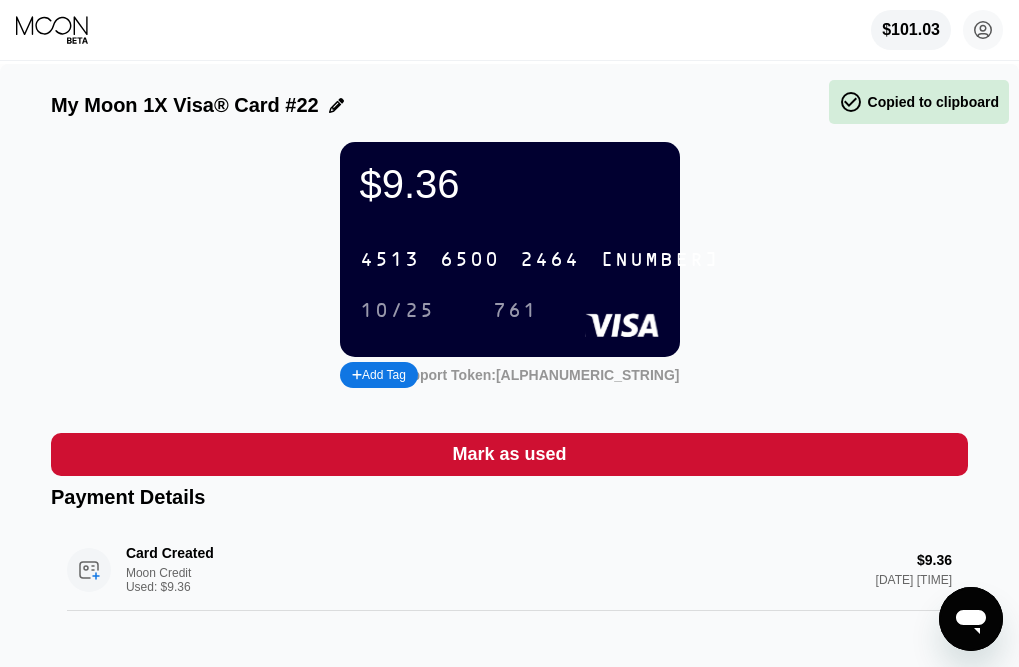 click on "761" at bounding box center (515, 311) 